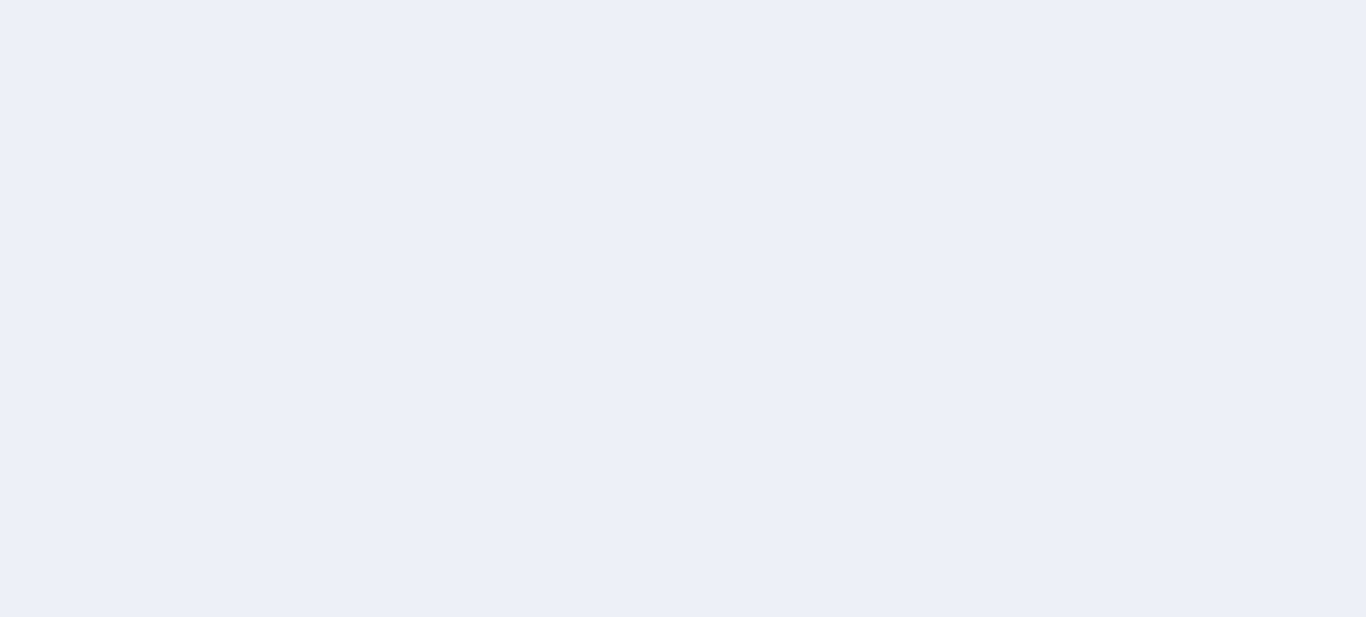 scroll, scrollTop: 0, scrollLeft: 0, axis: both 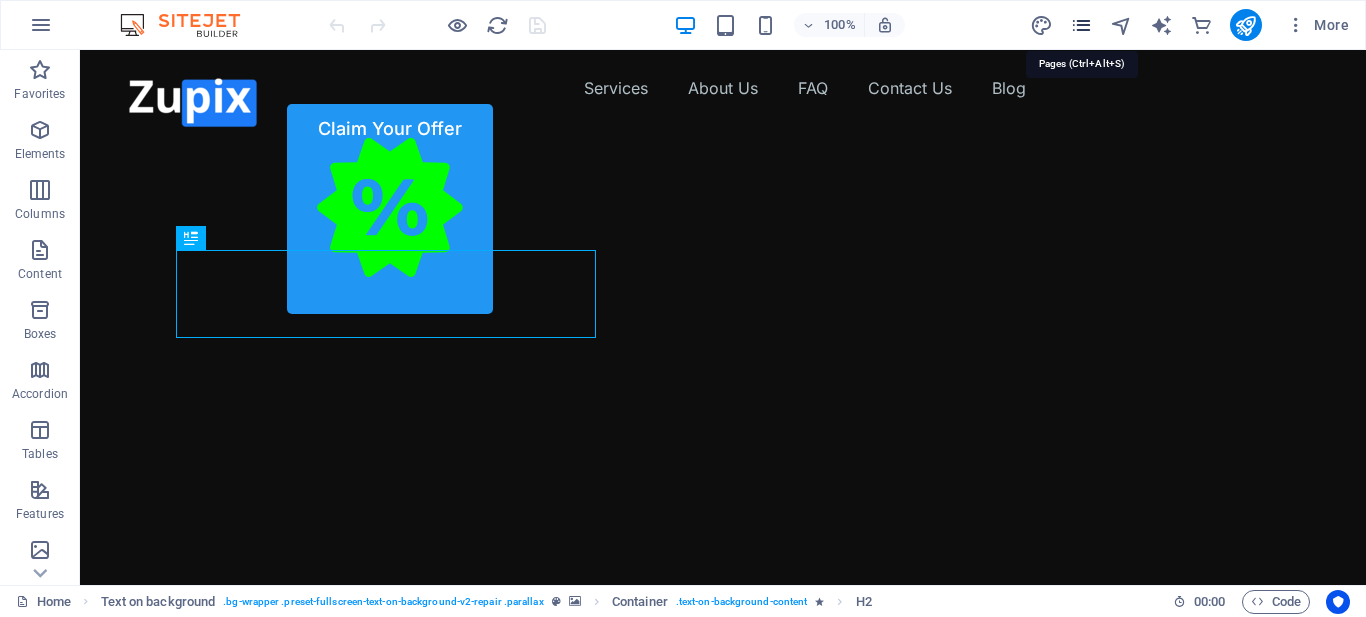 click at bounding box center [1081, 25] 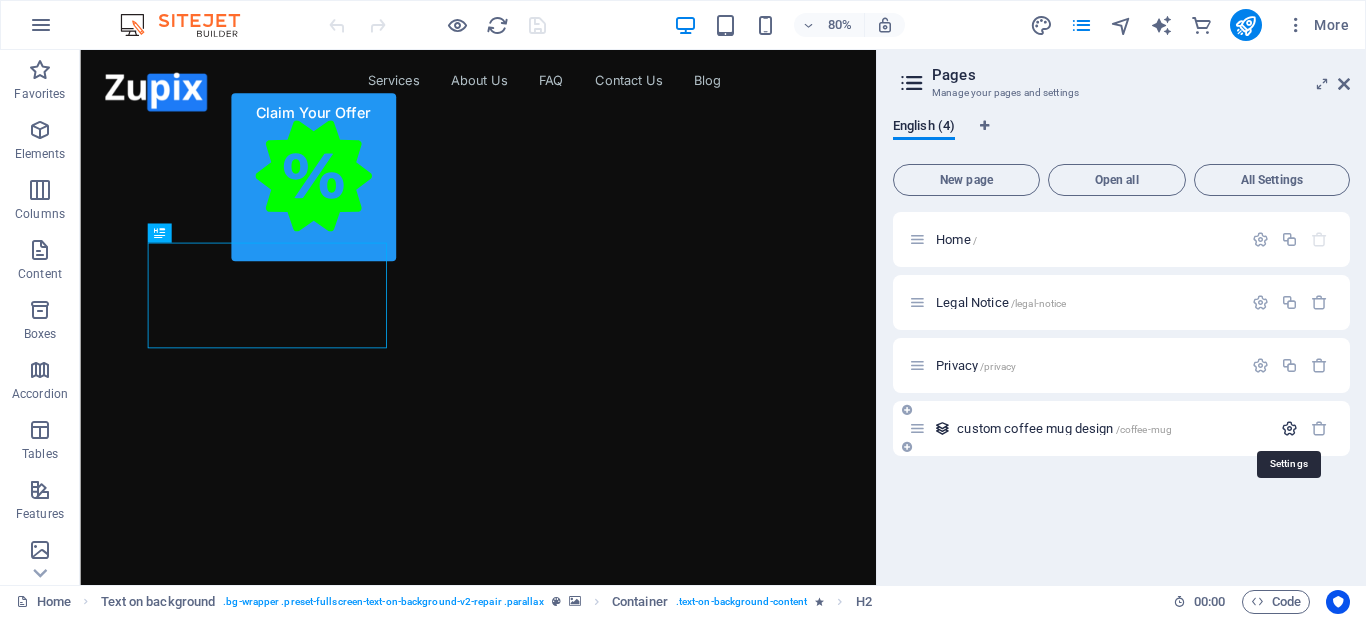 click at bounding box center [1289, 428] 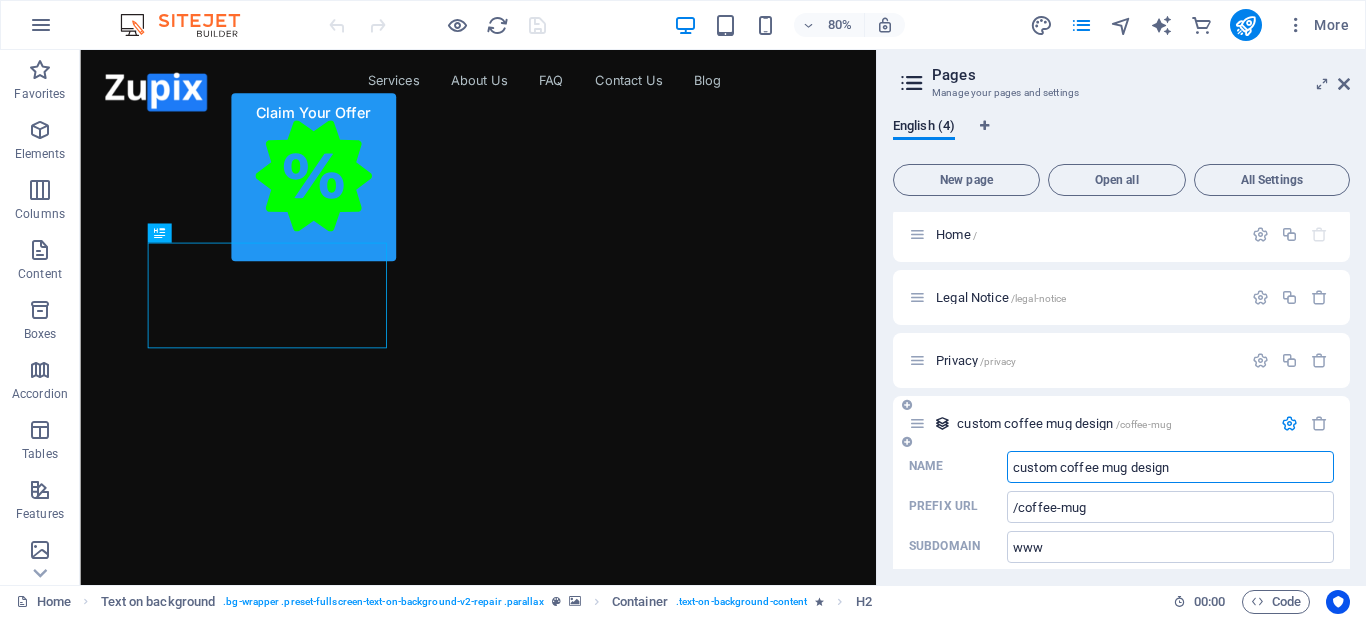 scroll, scrollTop: 0, scrollLeft: 0, axis: both 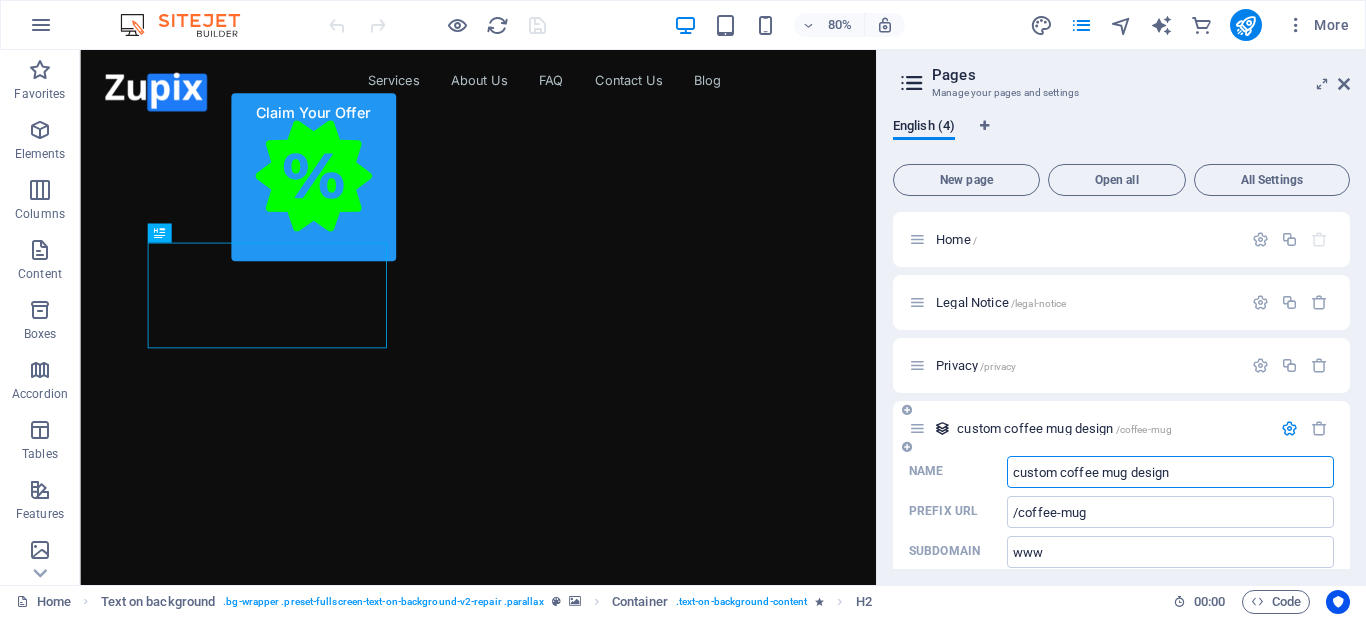 click at bounding box center (1289, 428) 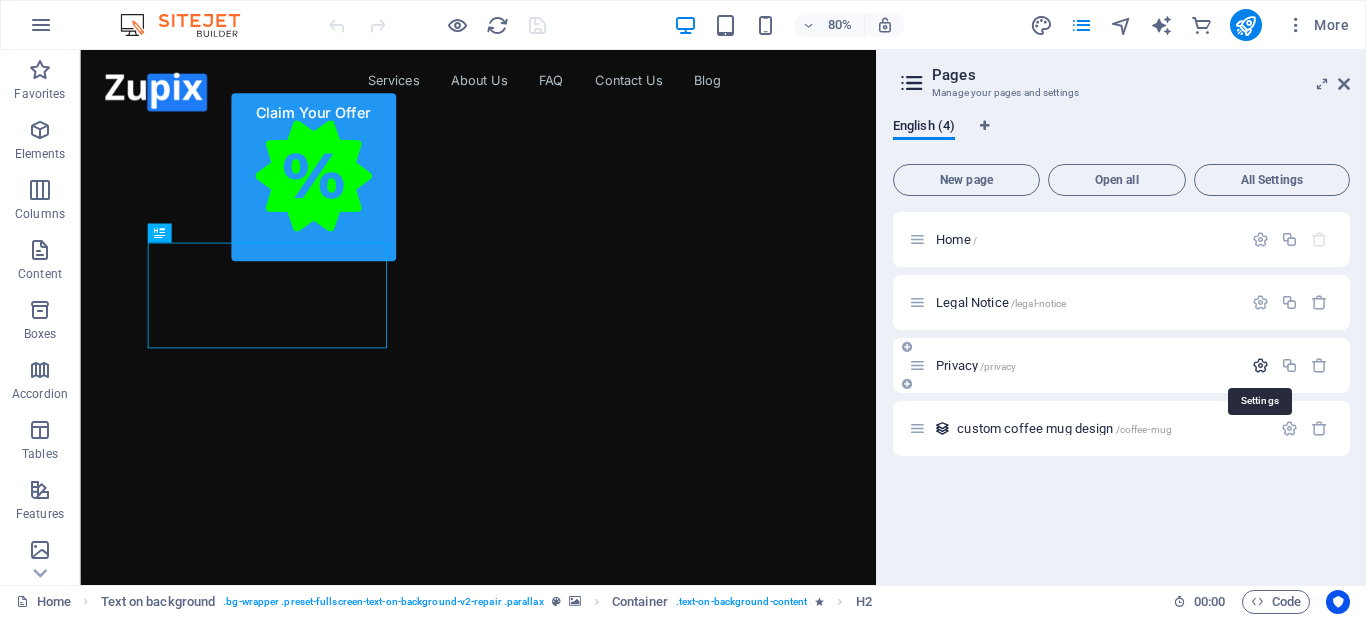 click at bounding box center (1260, 365) 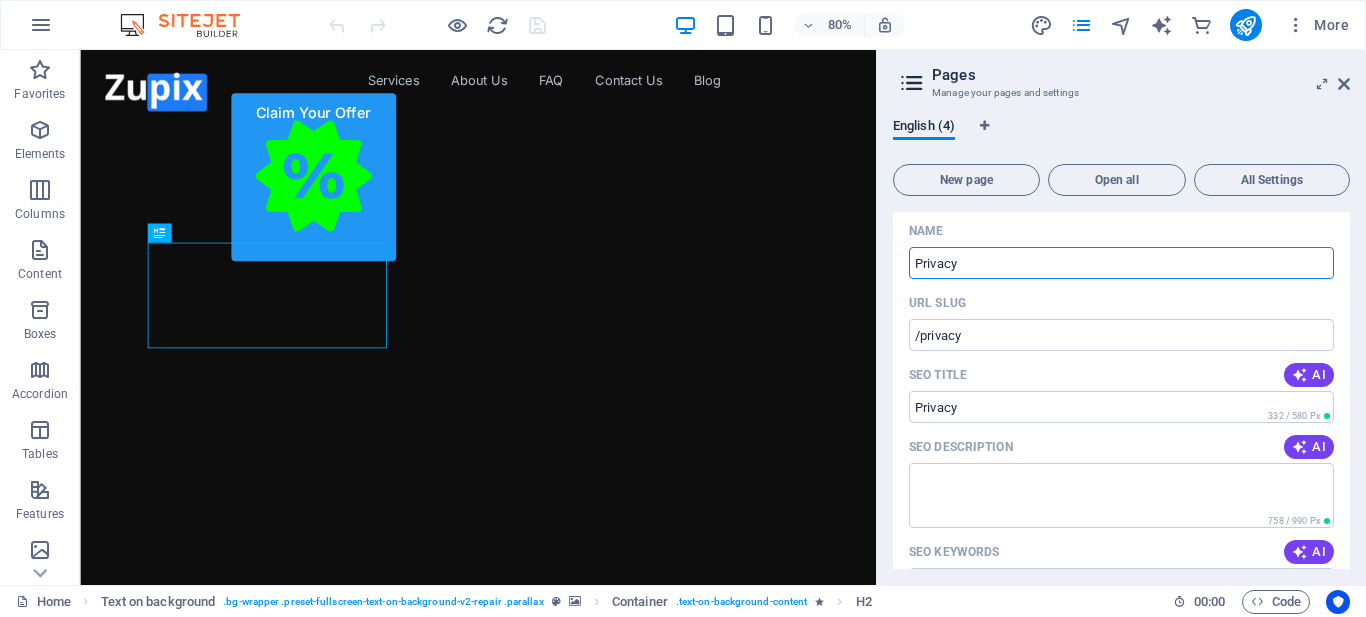 scroll, scrollTop: 200, scrollLeft: 0, axis: vertical 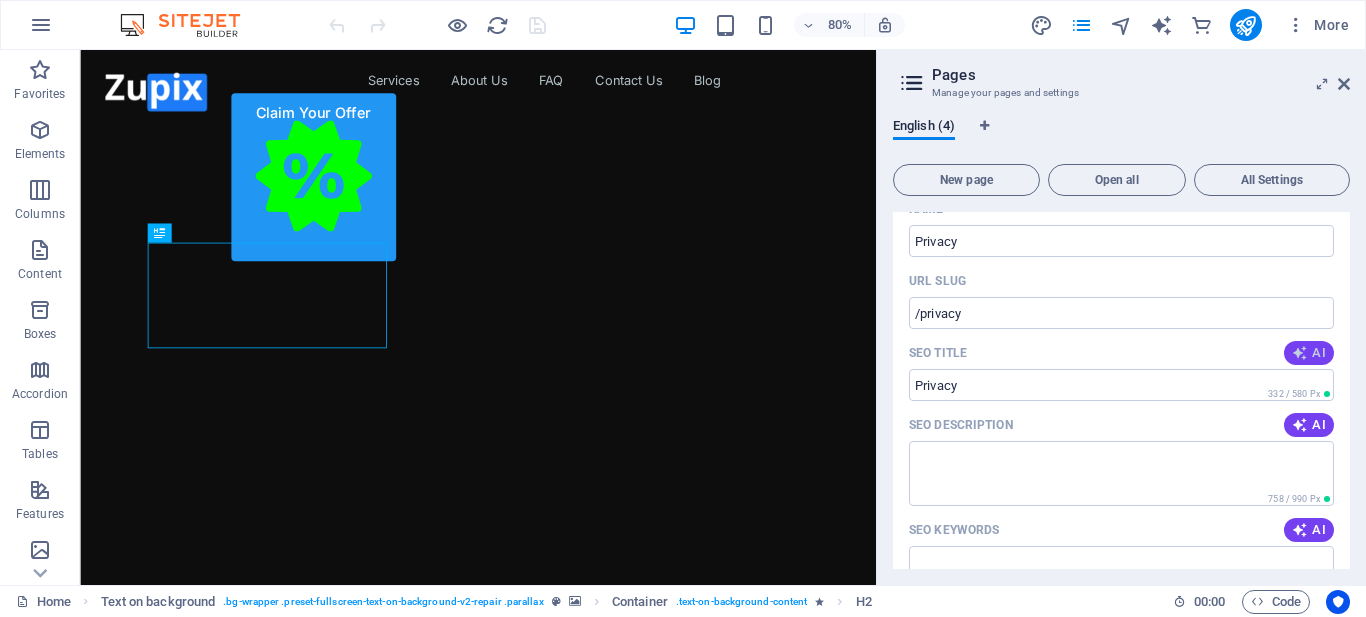 click on "AI" at bounding box center [1309, 353] 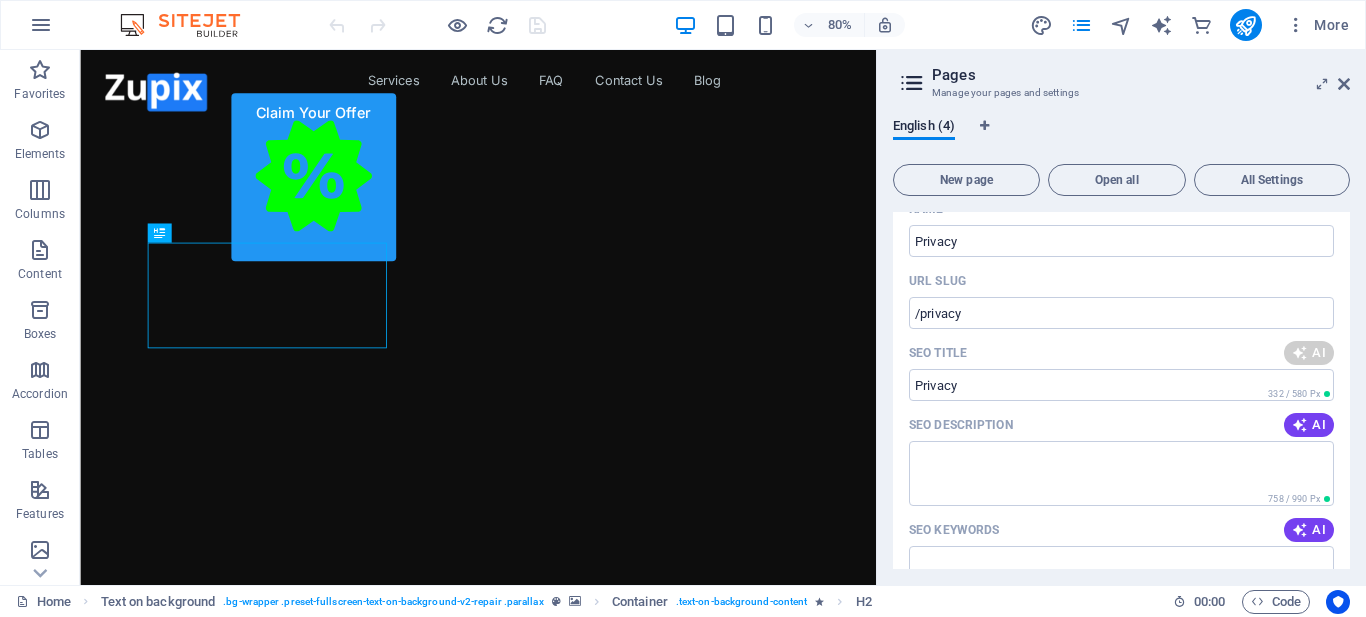 type on "[COMPANY] Support: 24/7 Help Available" 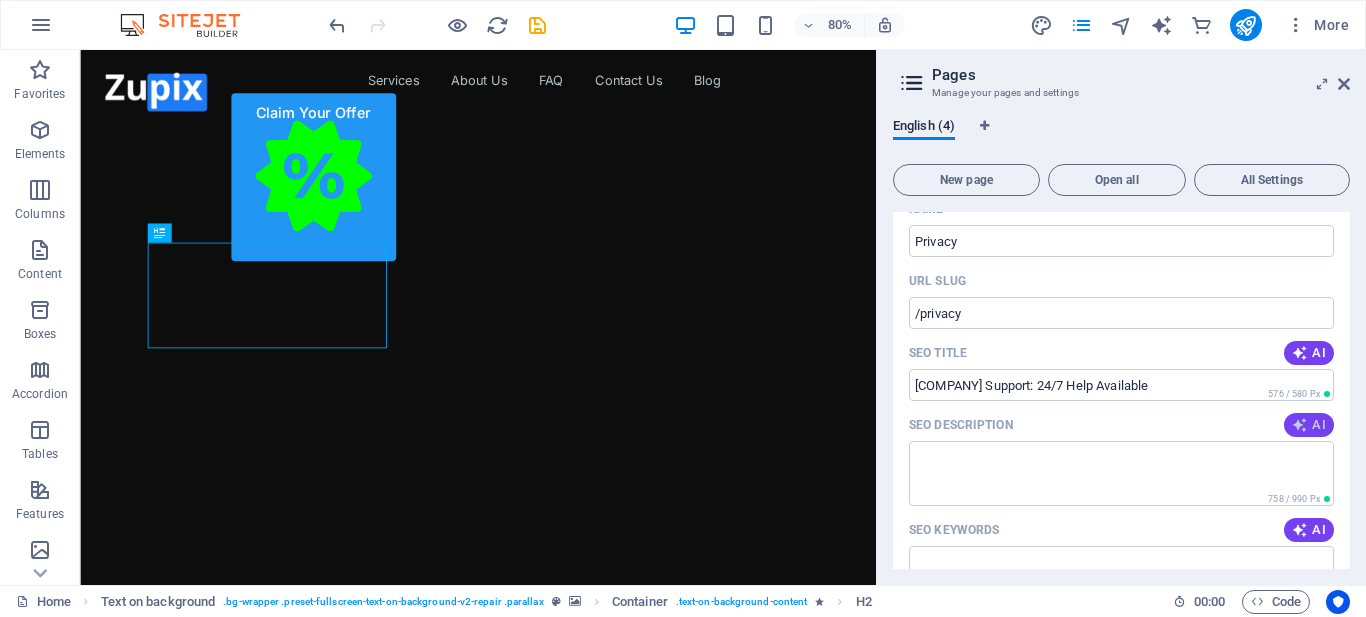 click at bounding box center (1300, 425) 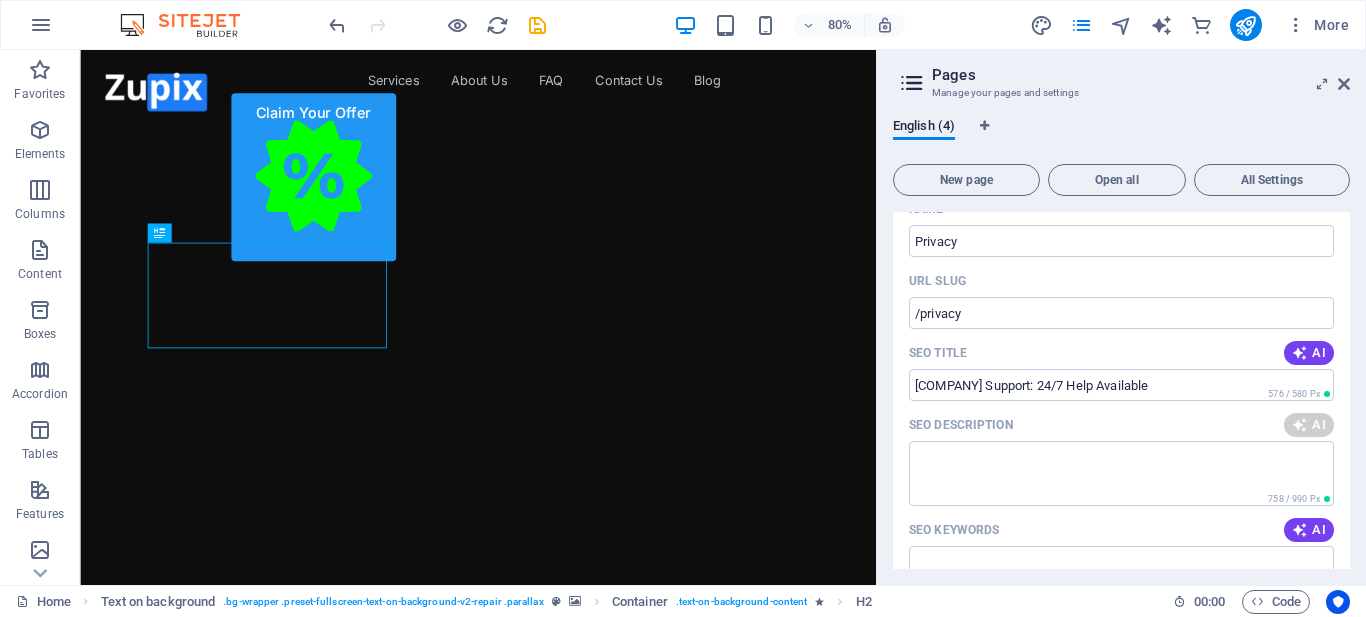 type on "Get 24/7 support from [COMPANY]! Explore our legal info, FAQs, and blog for all you need. Contact us anytime!" 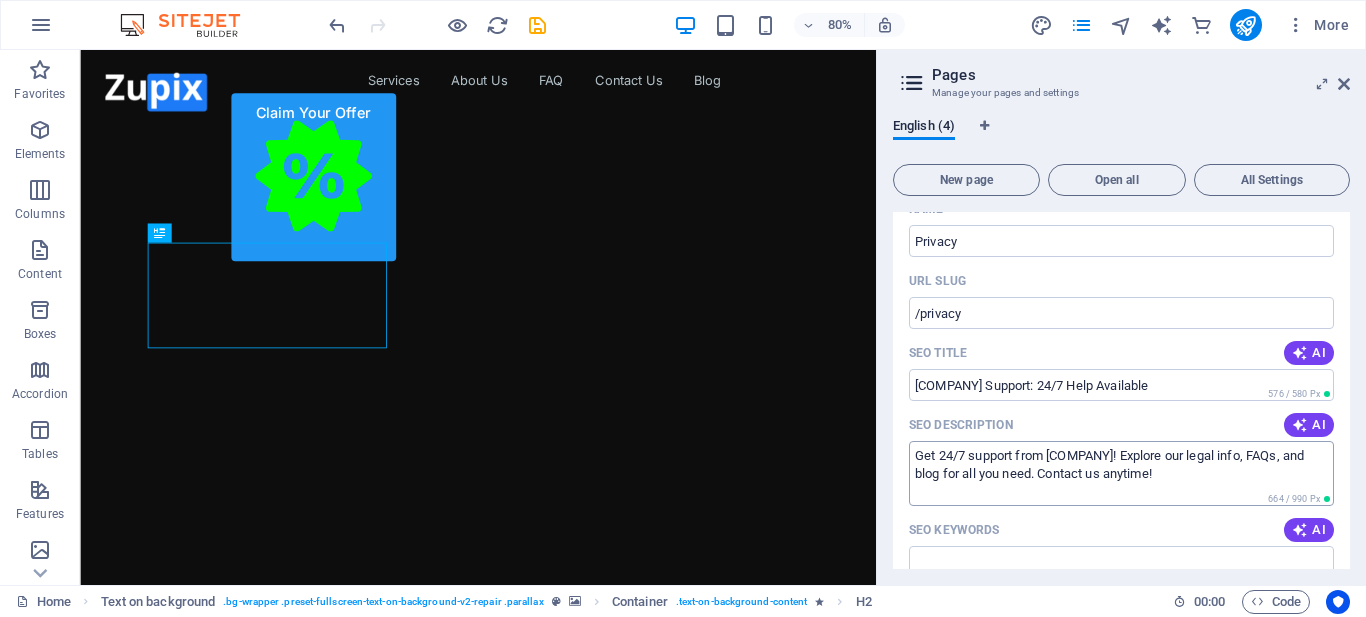 scroll, scrollTop: 300, scrollLeft: 0, axis: vertical 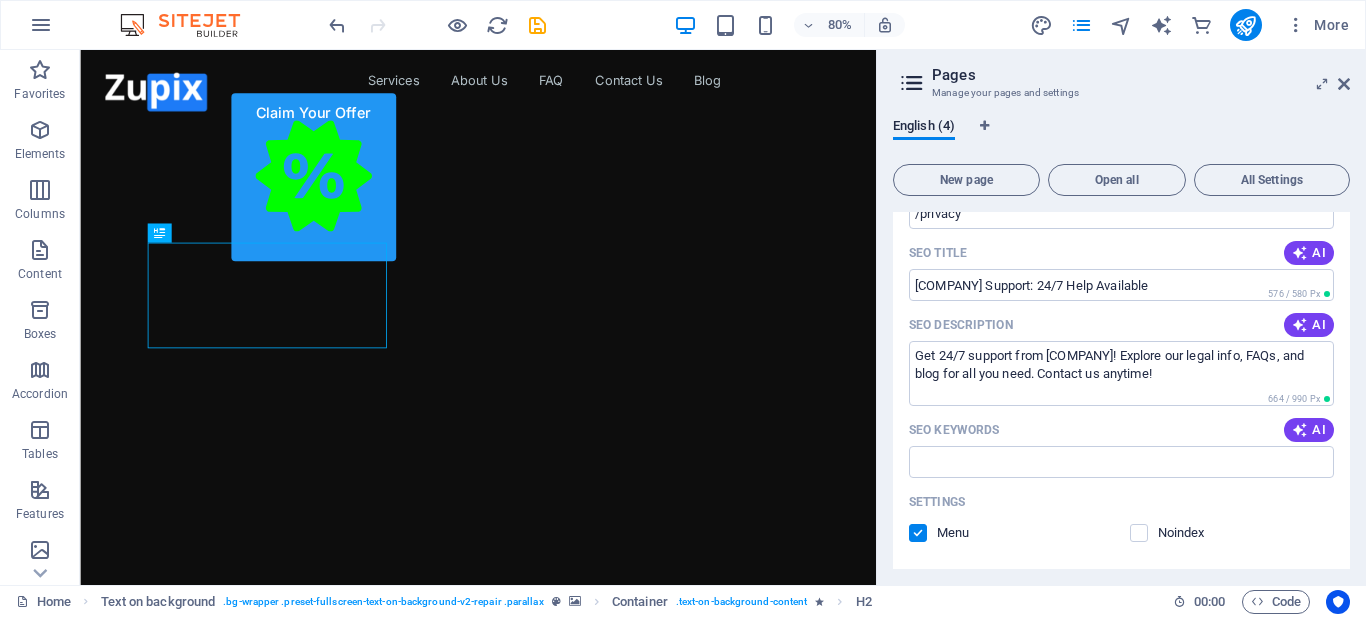 click on "AI" at bounding box center (1309, 430) 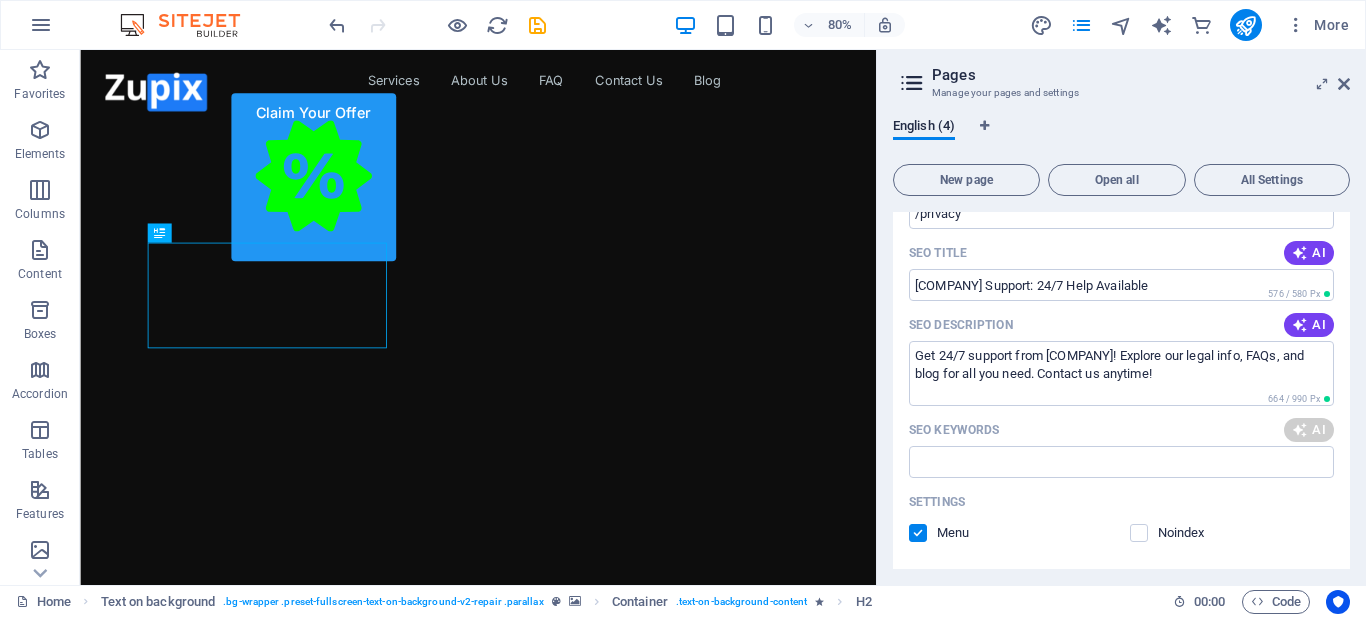 type on "customer support, privacy policy, legal notice, FAQ, contact us, [COMPANY]" 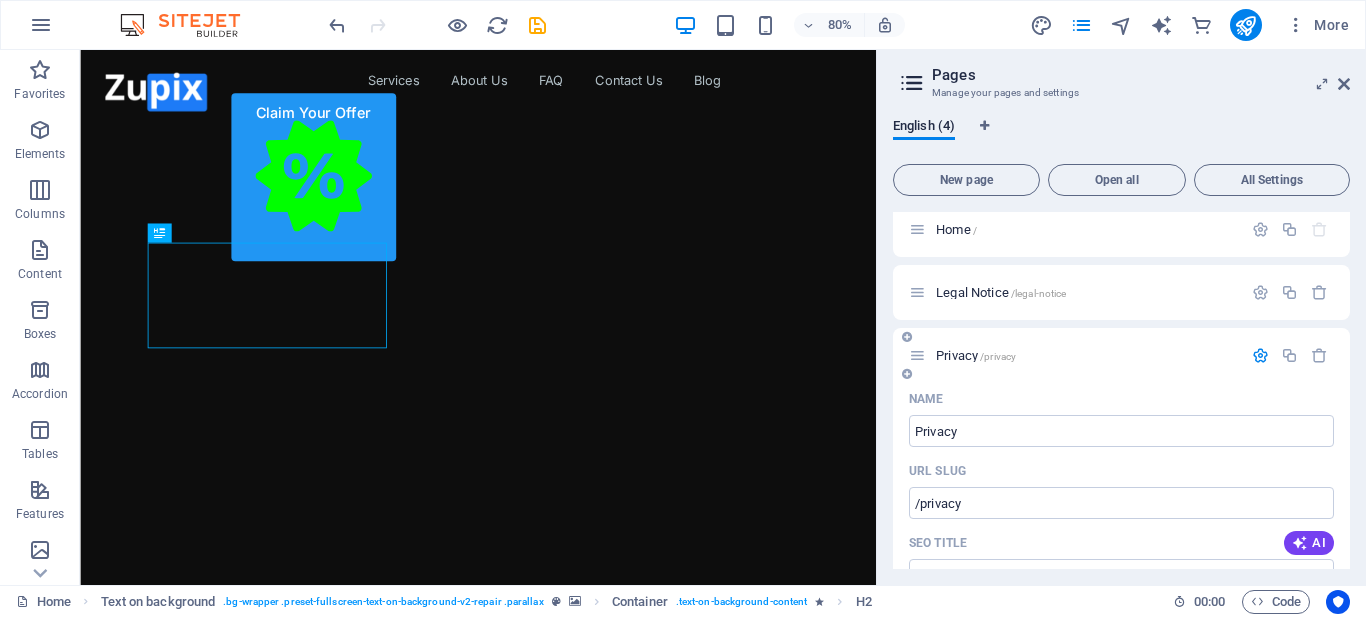 scroll, scrollTop: 0, scrollLeft: 0, axis: both 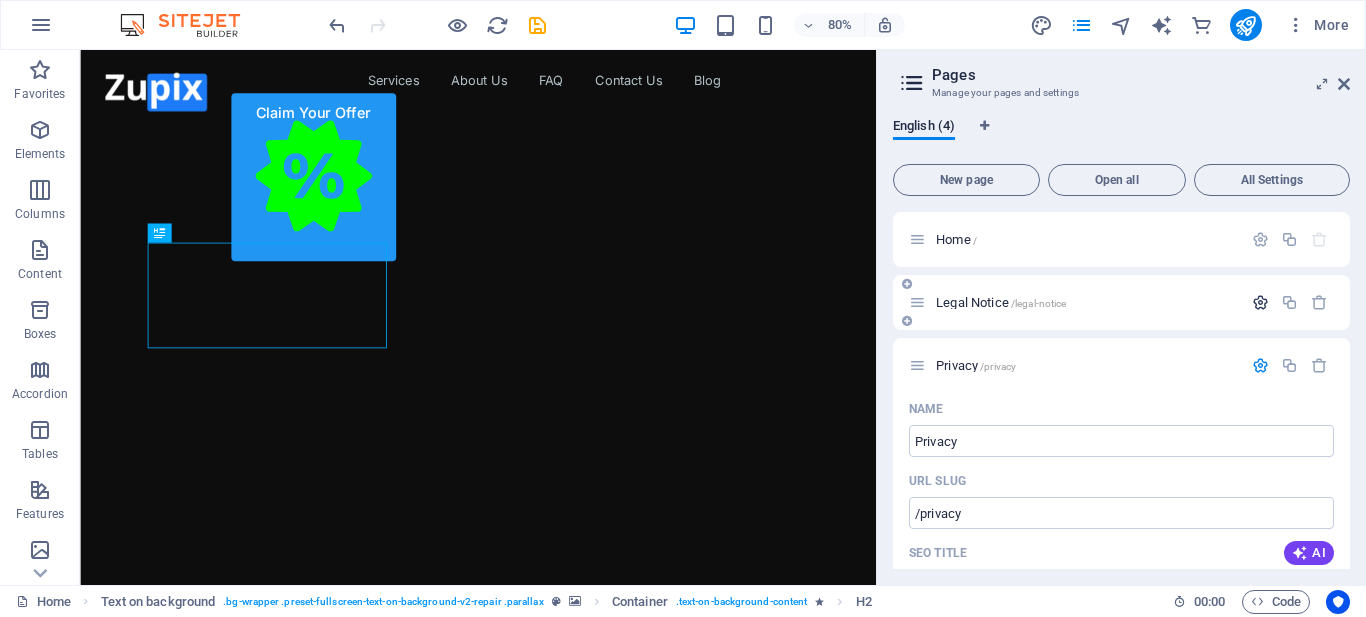 click at bounding box center (1260, 302) 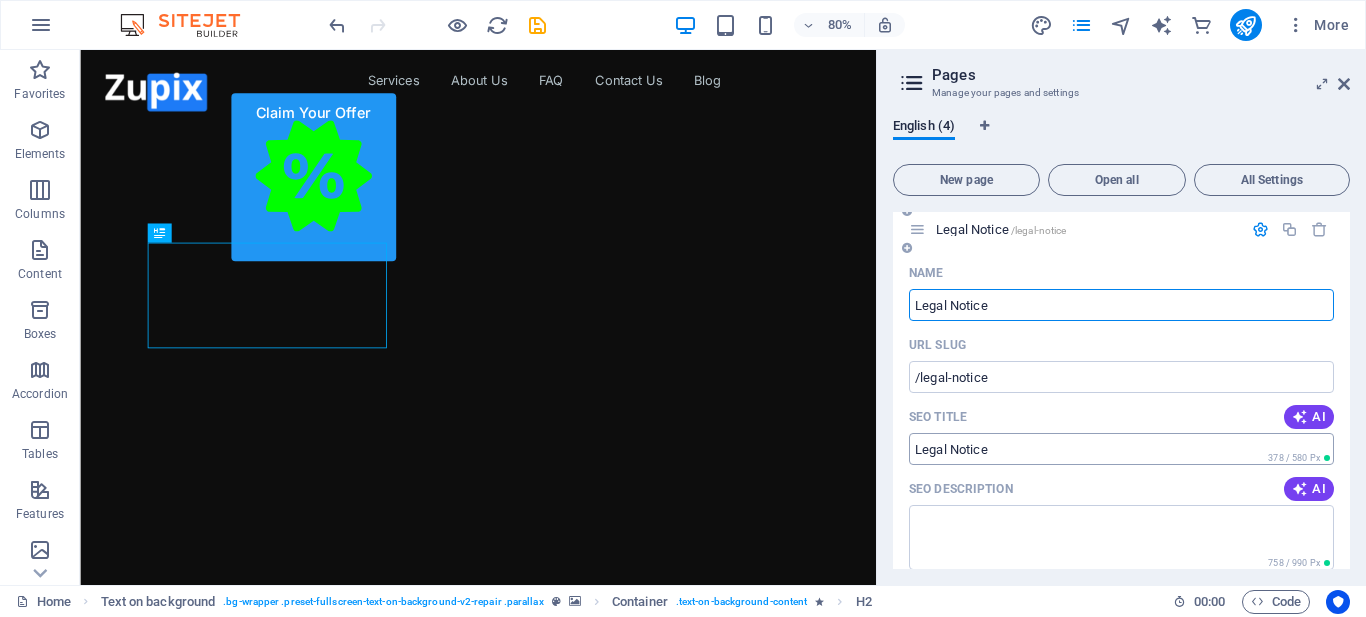 scroll, scrollTop: 100, scrollLeft: 0, axis: vertical 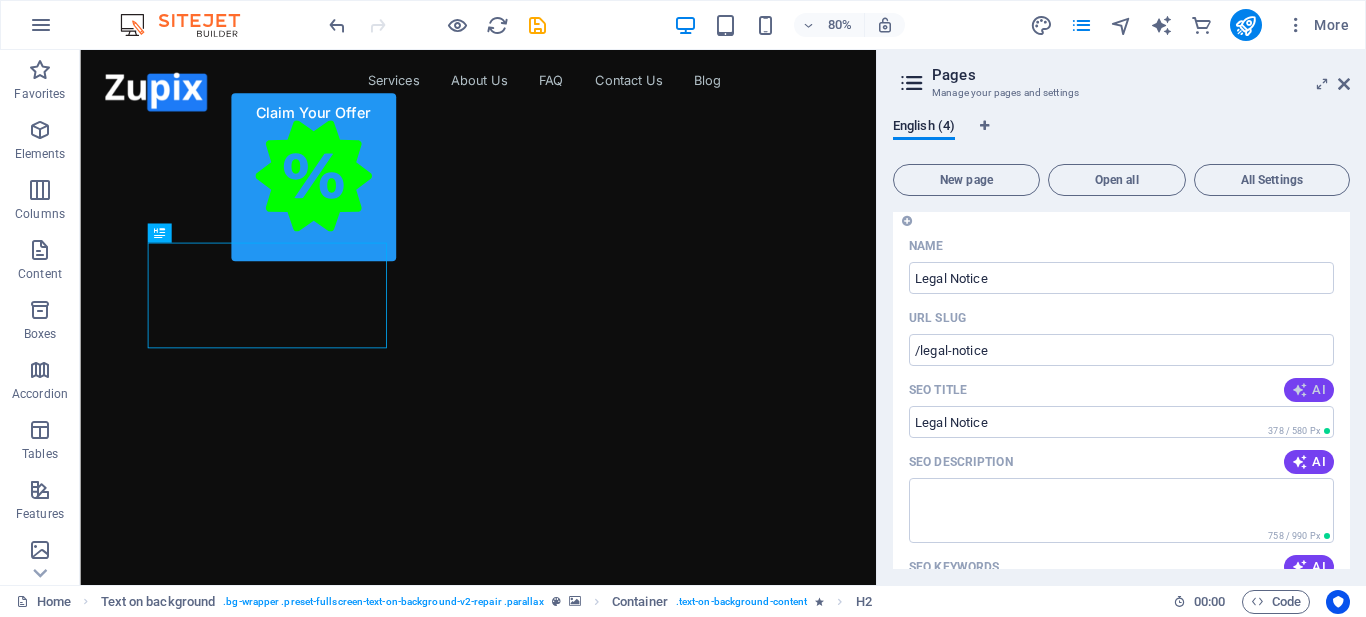 click at bounding box center [1300, 390] 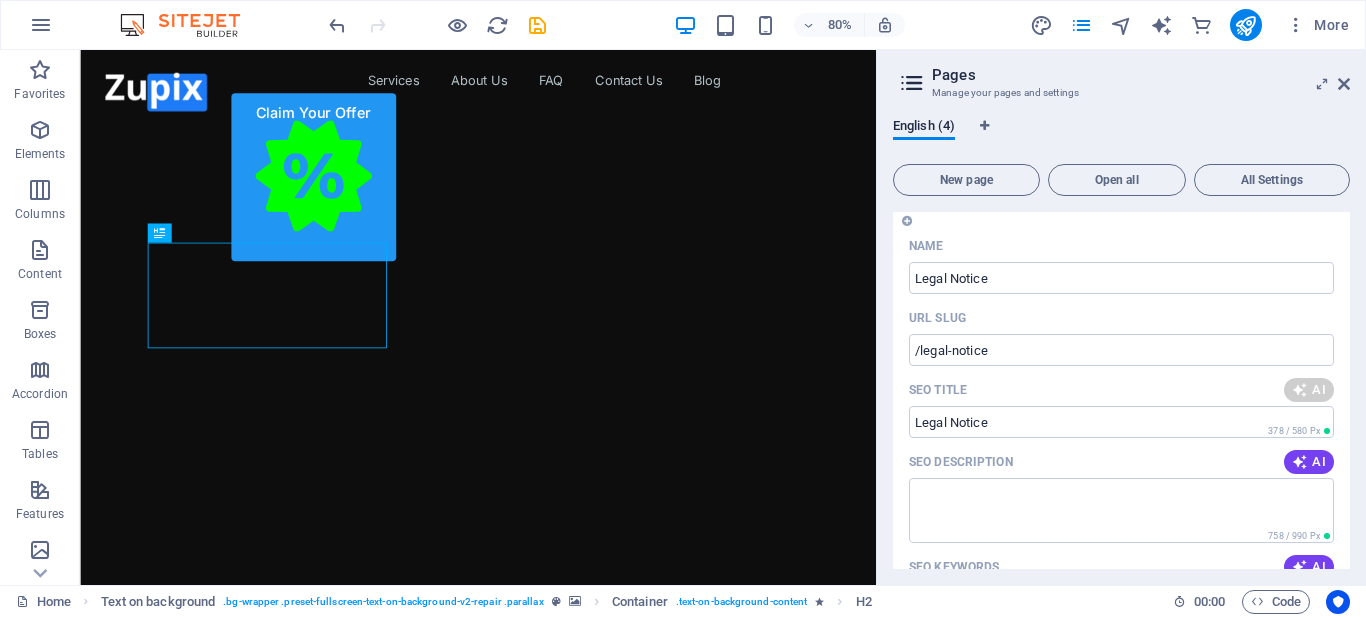 type on "Zupix Legal Notice & Support" 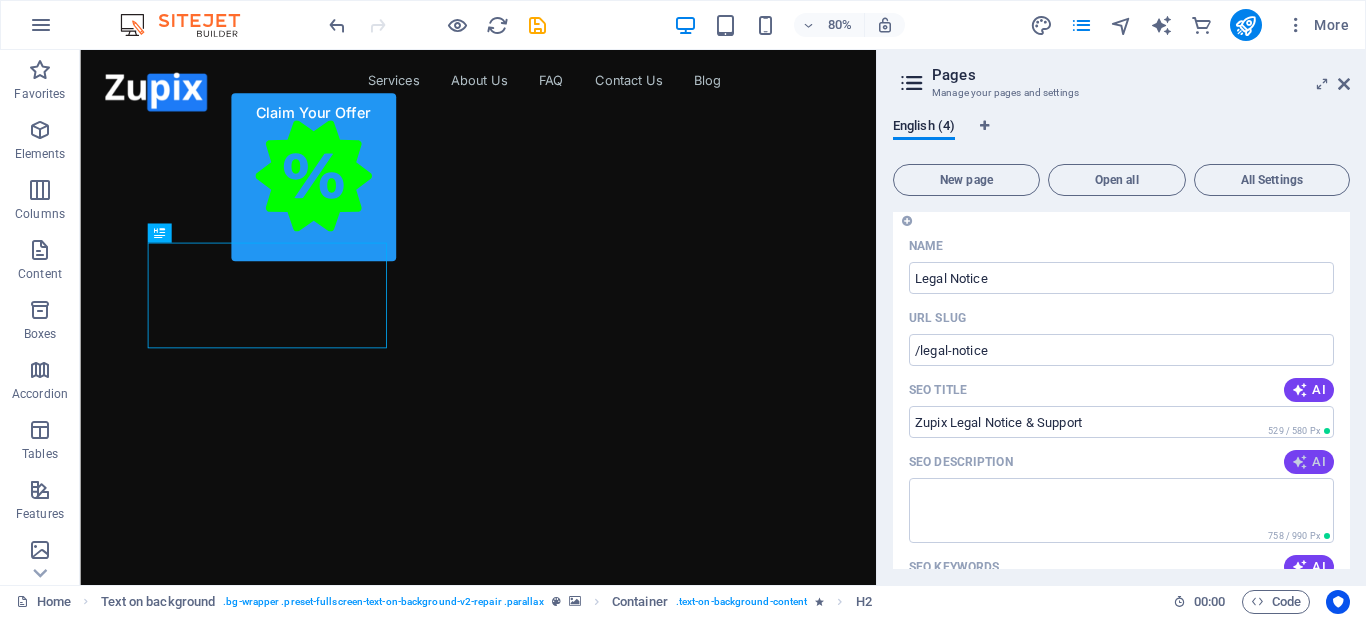 click on "AI" at bounding box center [1309, 462] 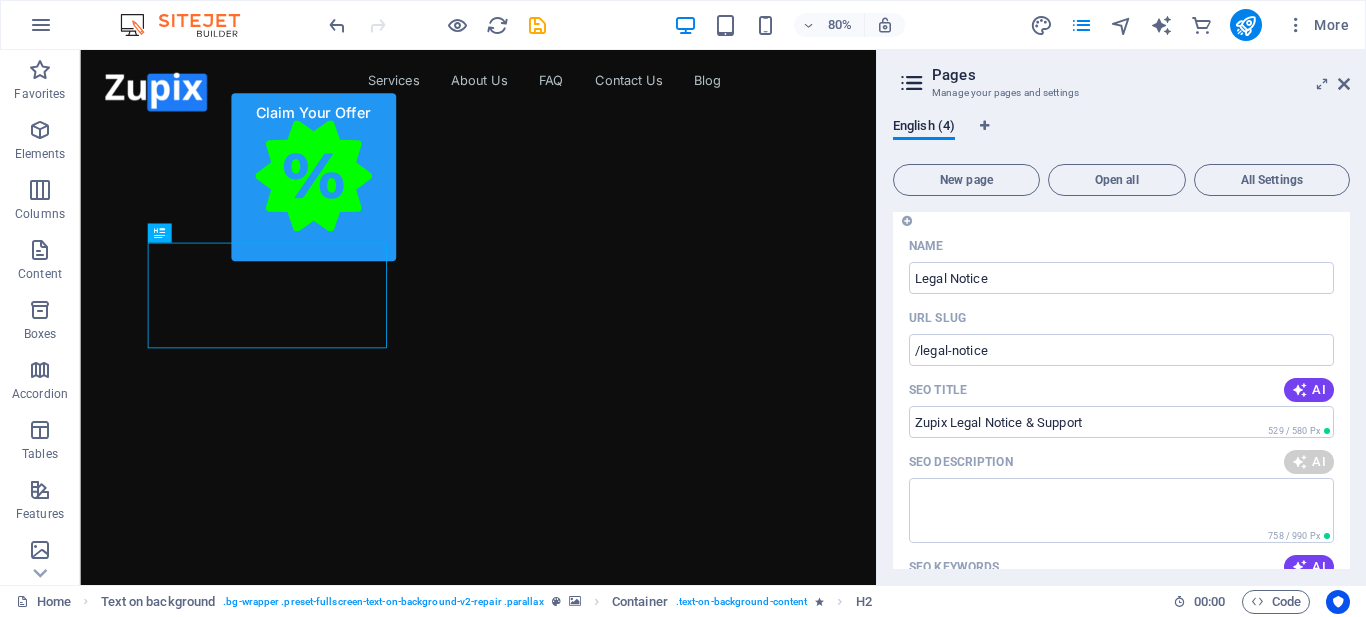 type on "Discover [COMPANY]s Legal Notice, Privacy Policy, and 24/7 support. Connect with us for inquiries at [PHONE] or support@example.com." 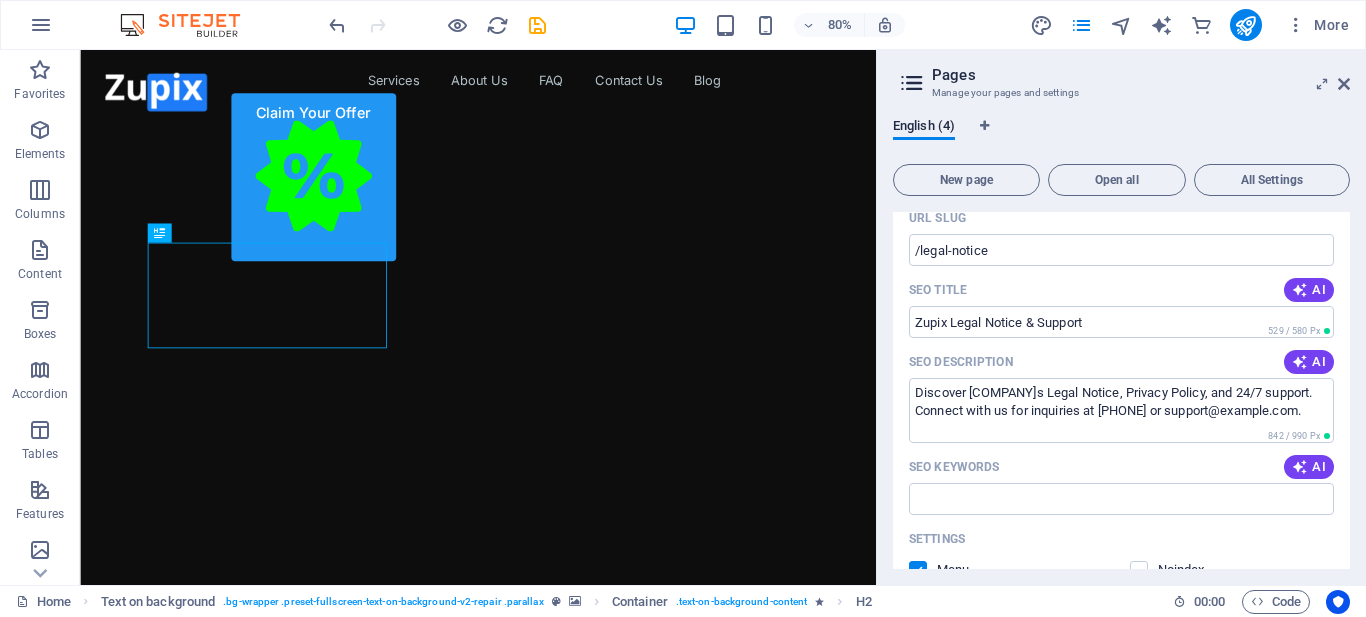 scroll, scrollTop: 300, scrollLeft: 0, axis: vertical 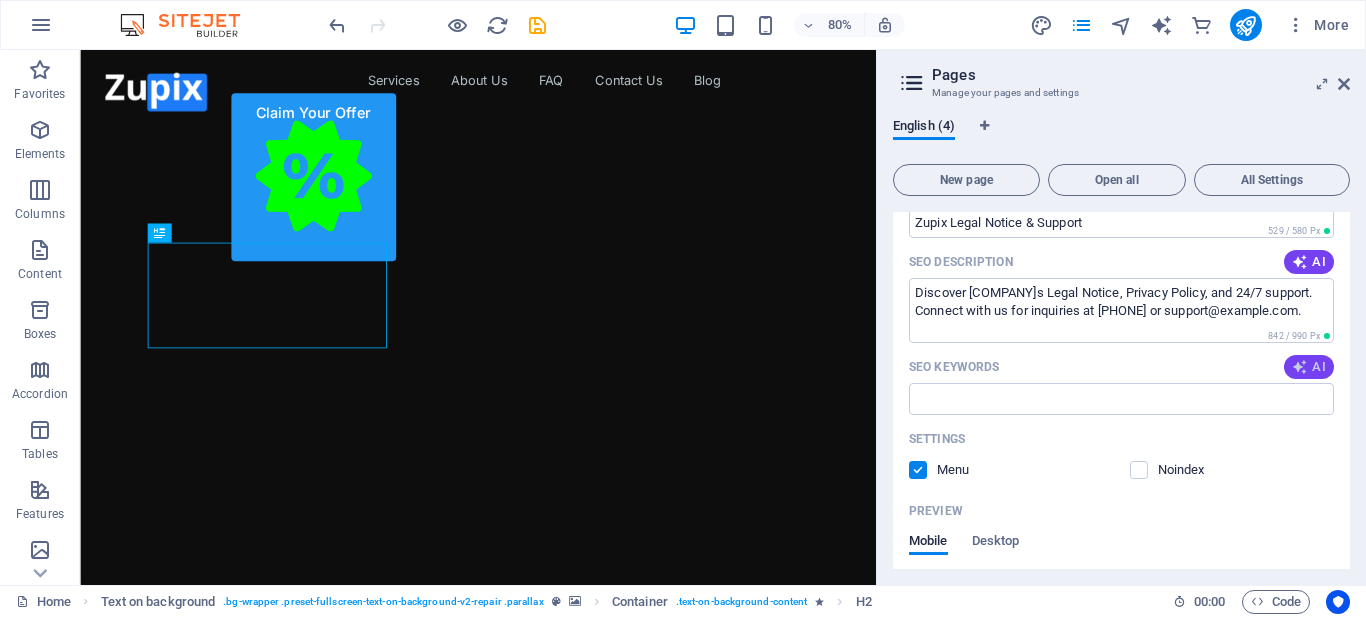 click at bounding box center [1300, 367] 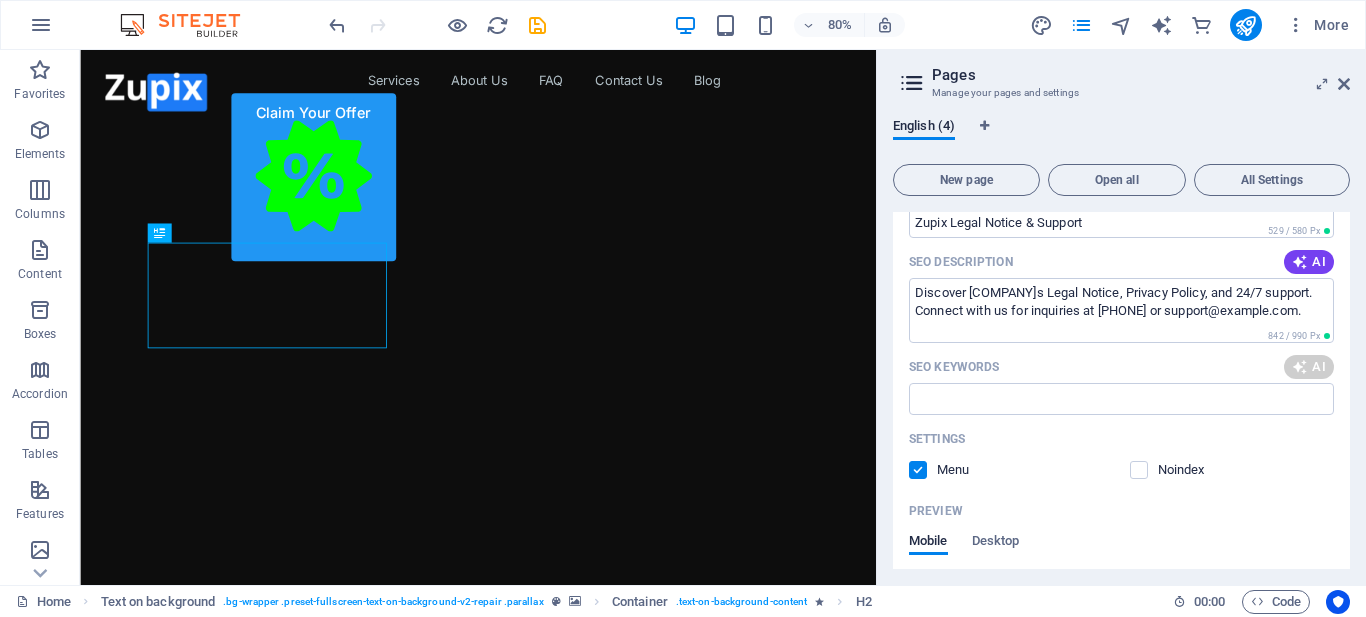 type on "[COMPANY] Legal Notice, [COMPANY], [PERSON NAME], Contact Us, Privacy Policy, Support 24/7" 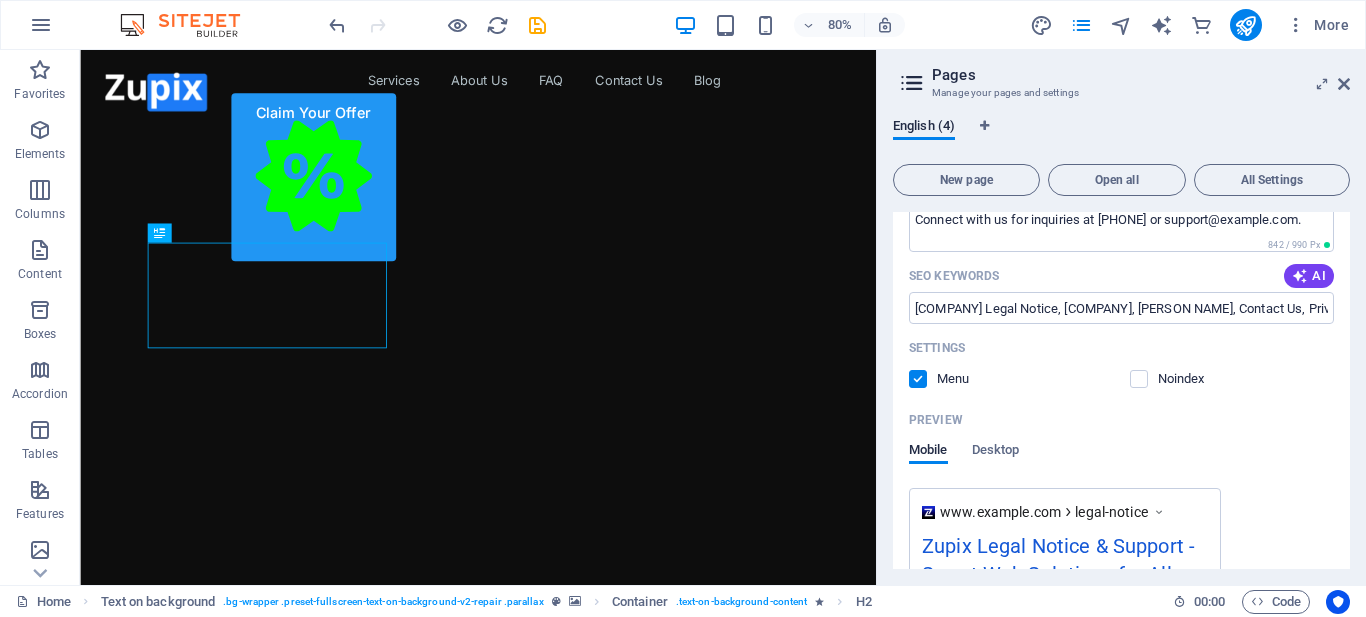 scroll, scrollTop: 400, scrollLeft: 0, axis: vertical 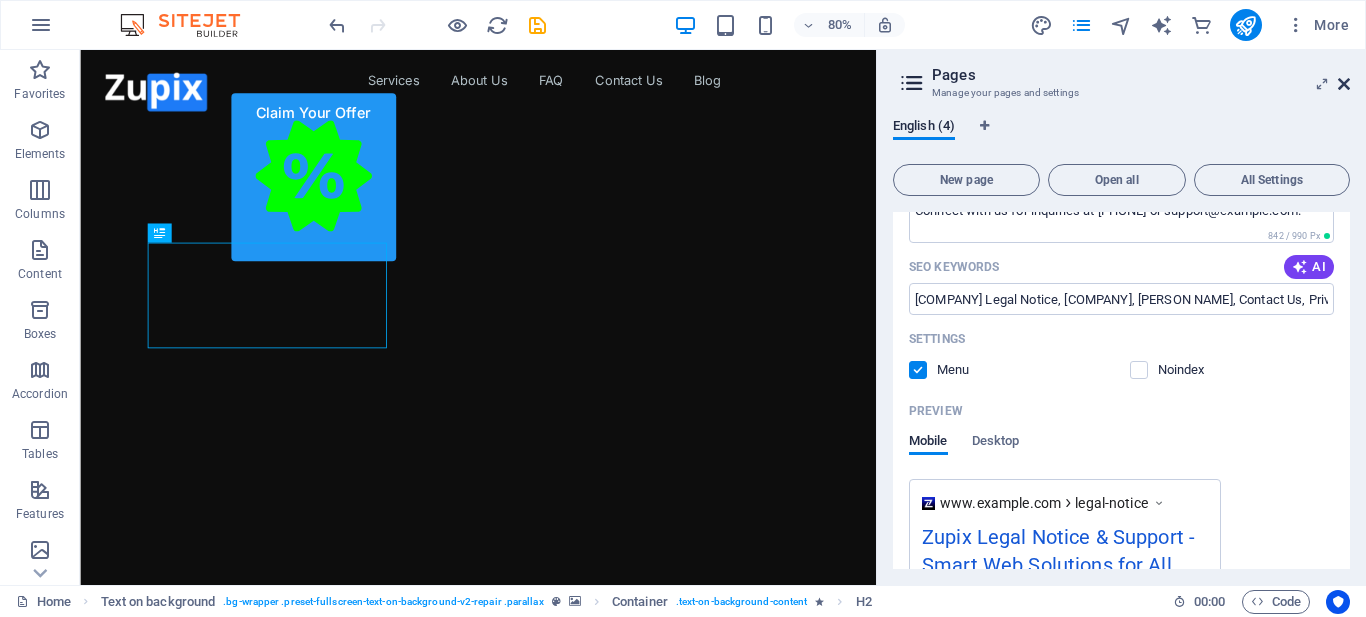 click at bounding box center [1344, 84] 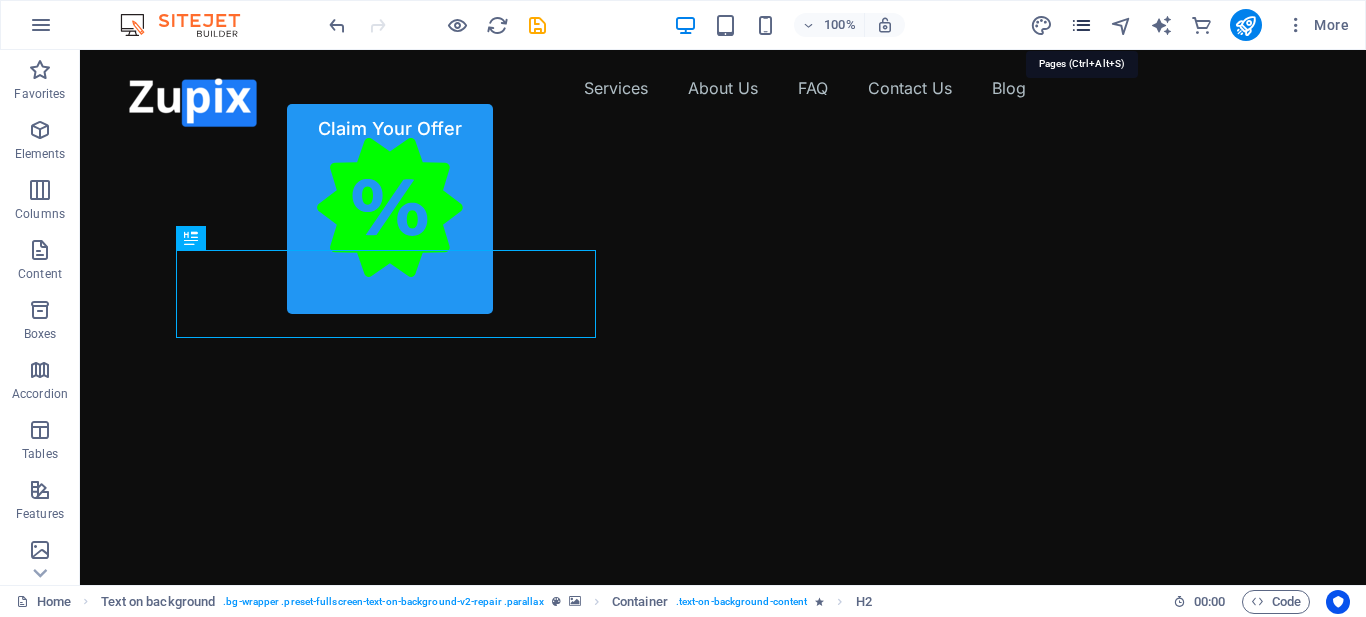 click at bounding box center (1081, 25) 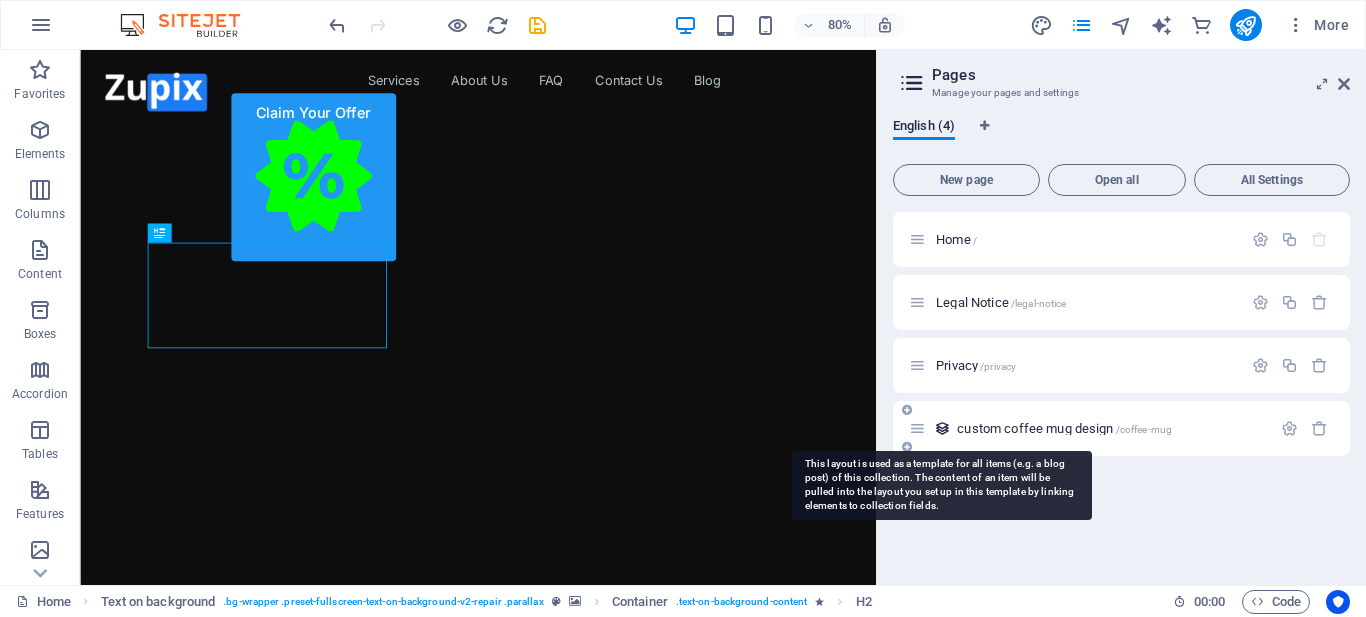 click at bounding box center (942, 428) 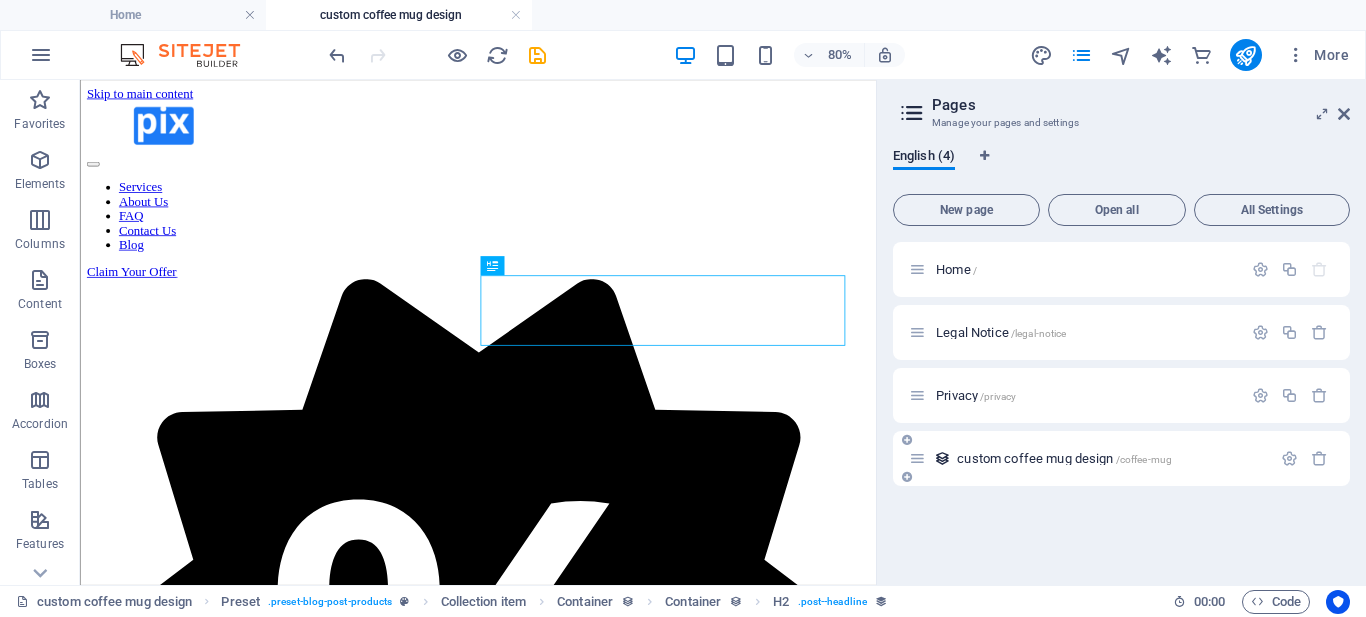 scroll, scrollTop: 0, scrollLeft: 0, axis: both 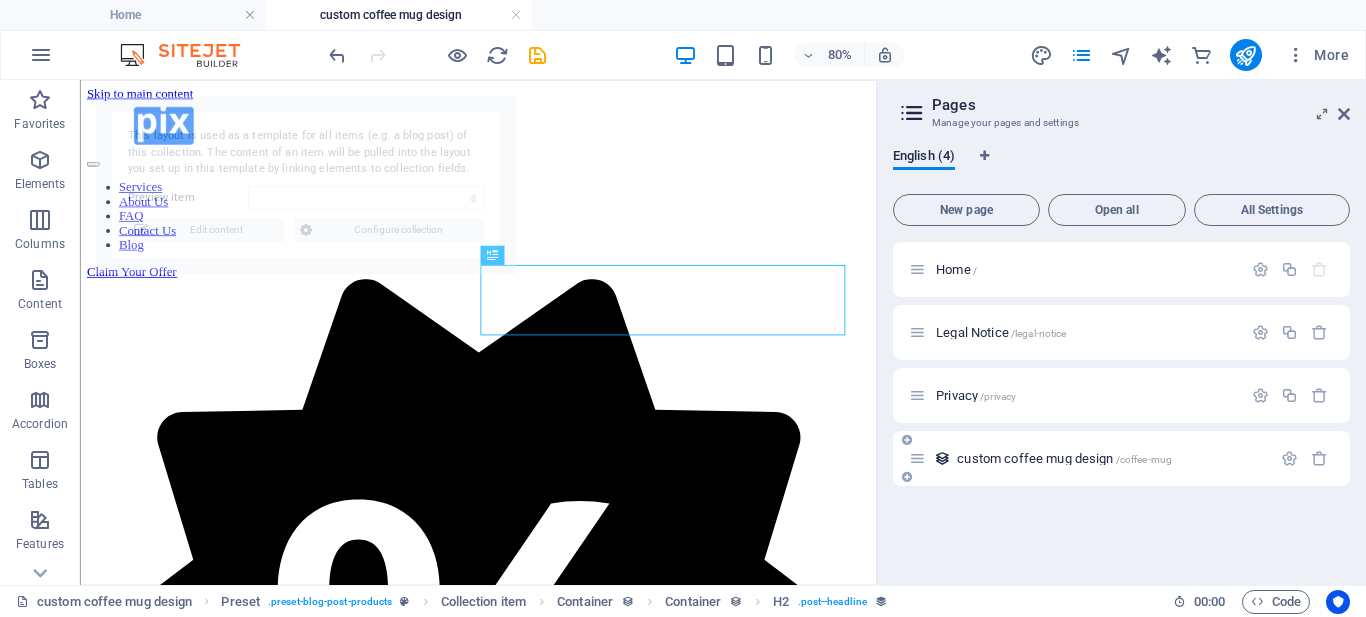 select on "[RANDOM]" 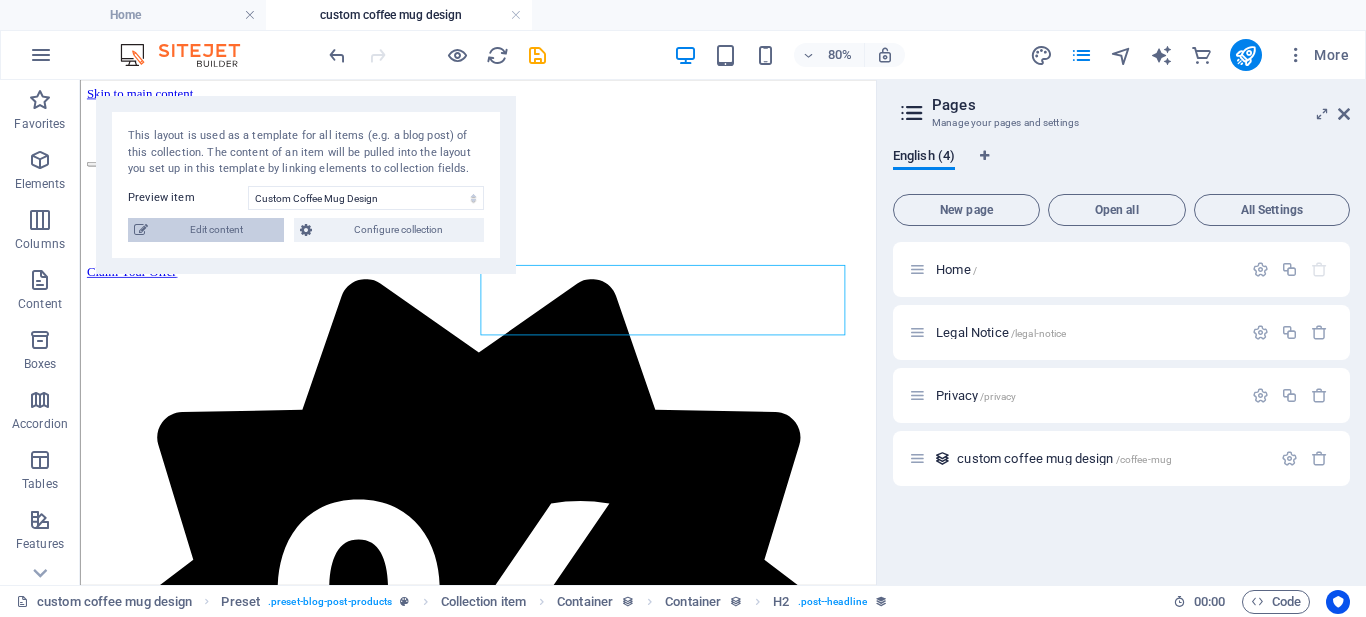 click on "Edit content" at bounding box center (216, 230) 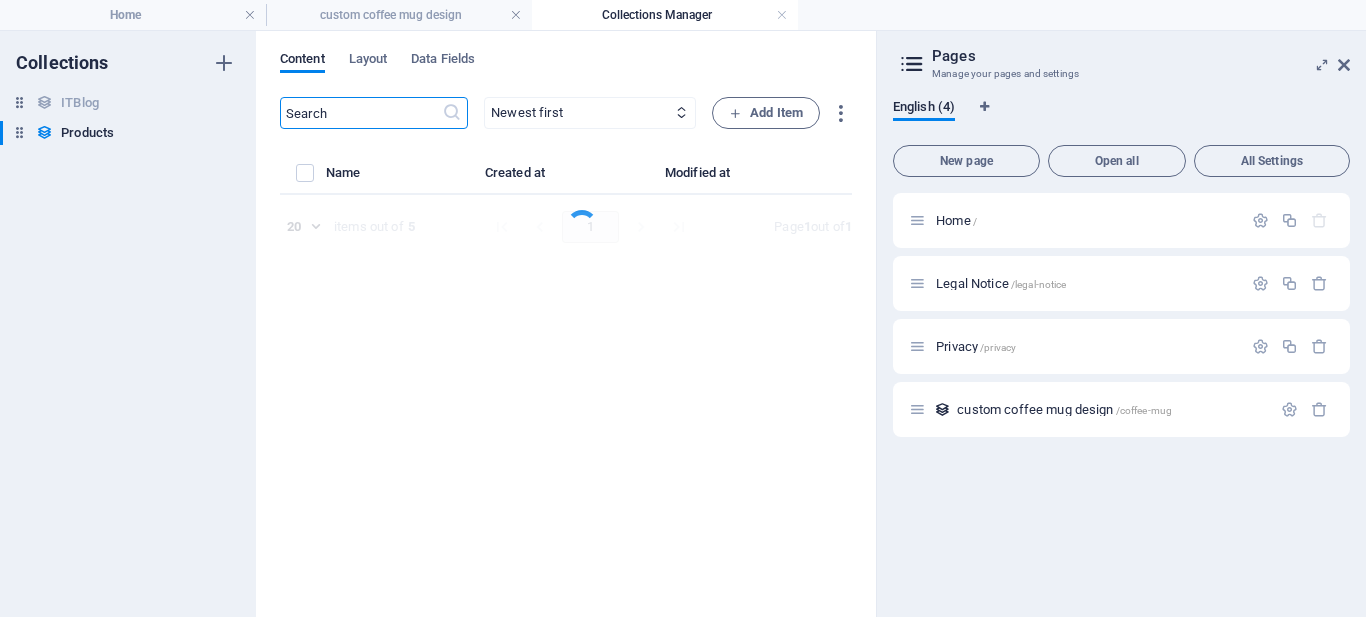 select on "In stock" 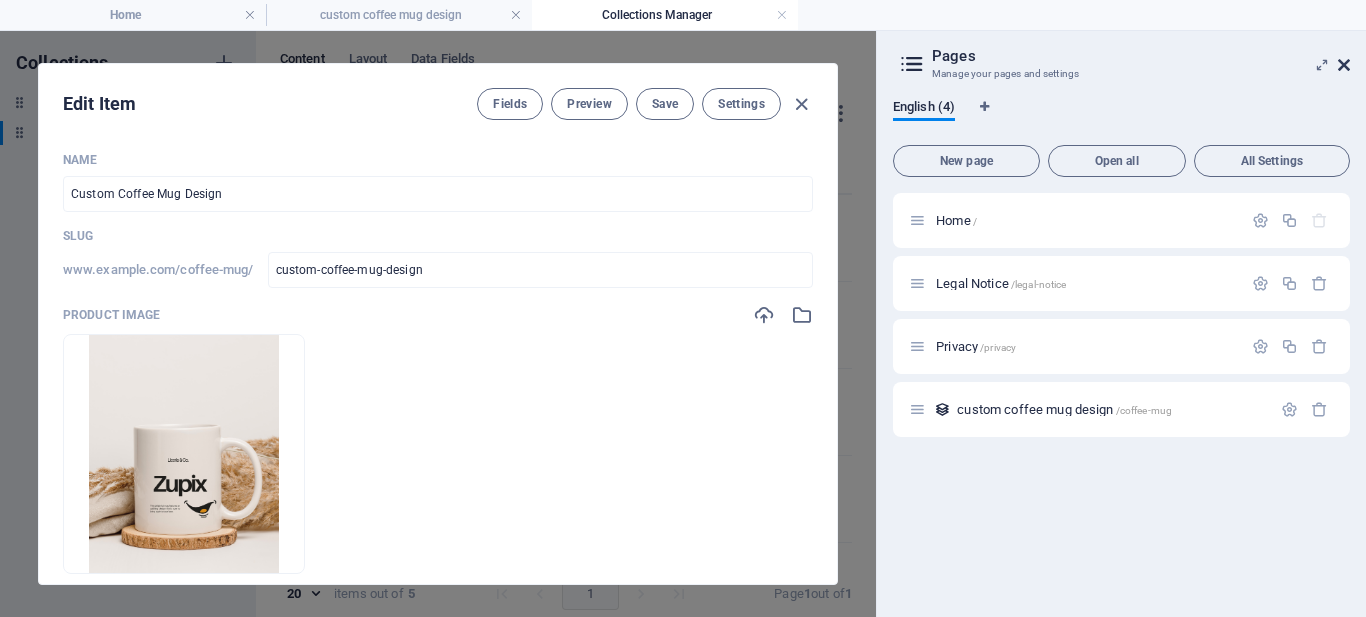 click at bounding box center (1344, 65) 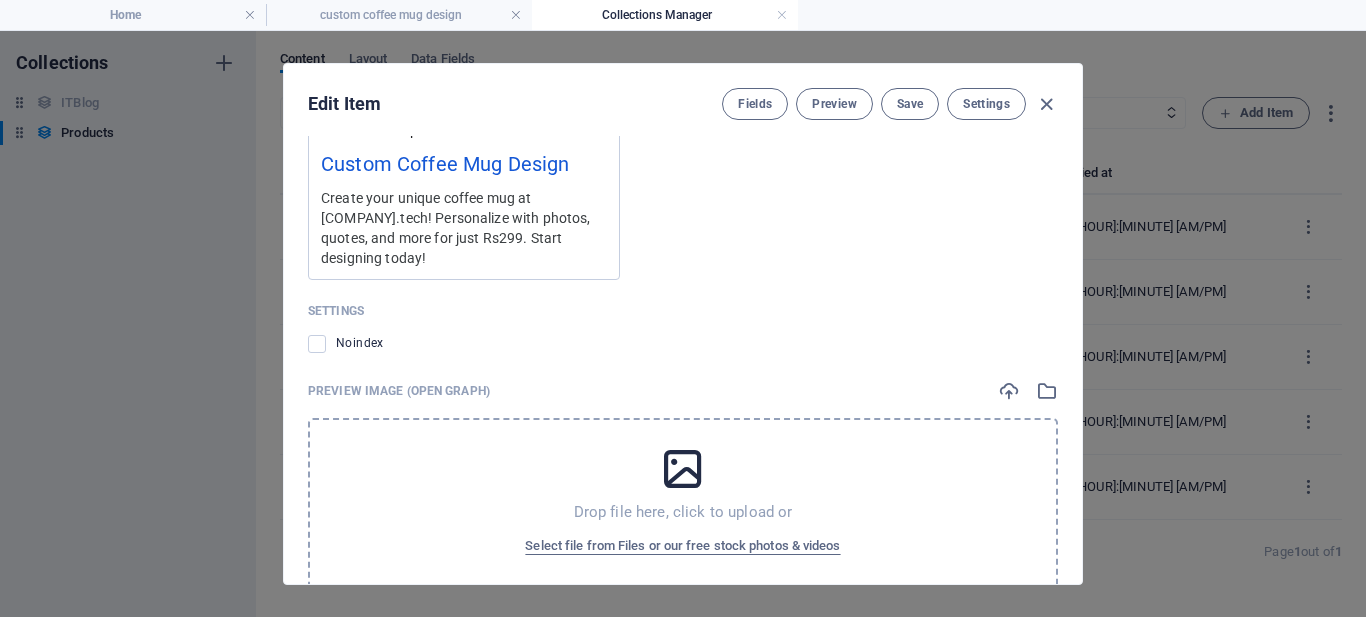 scroll, scrollTop: 1999, scrollLeft: 0, axis: vertical 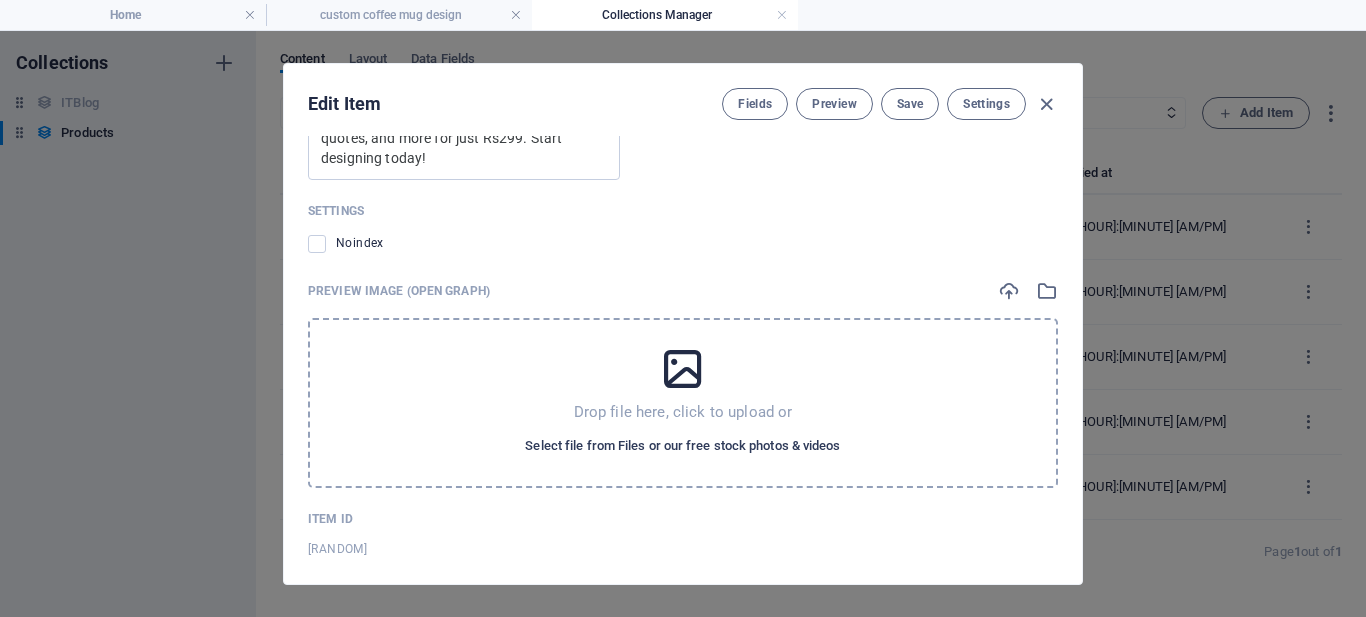 click on "Select file from Files or our free stock photos & videos" at bounding box center (682, 446) 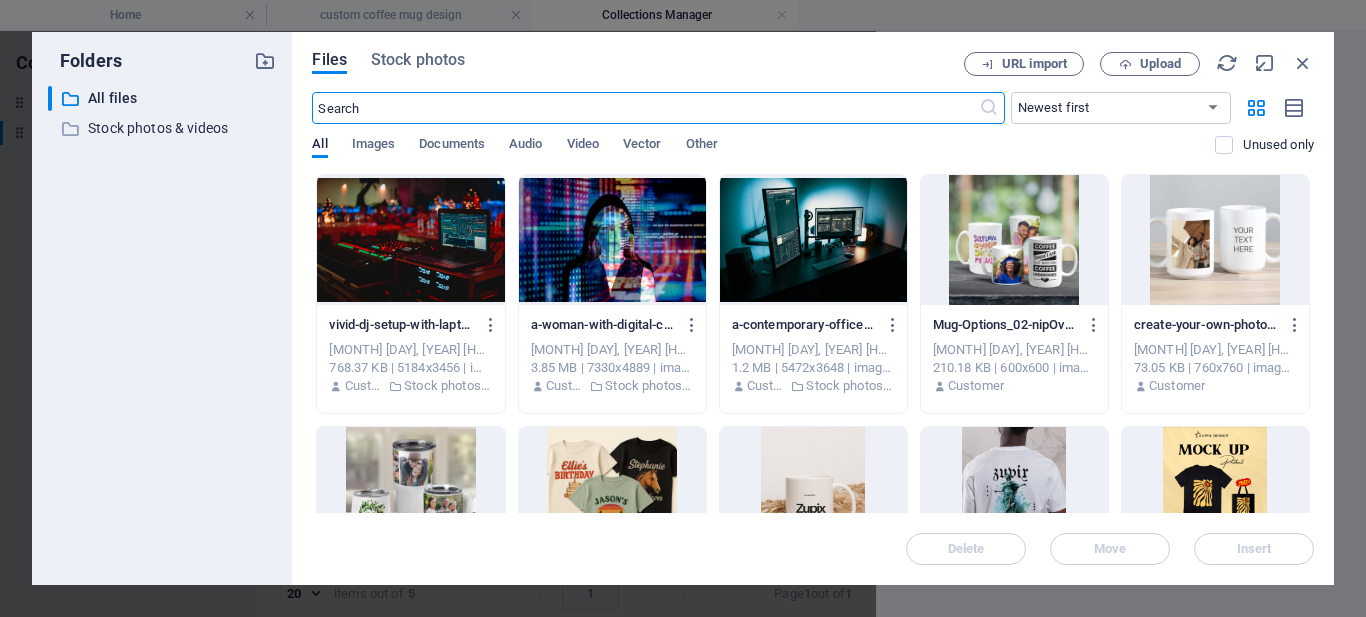 click at bounding box center (612, 240) 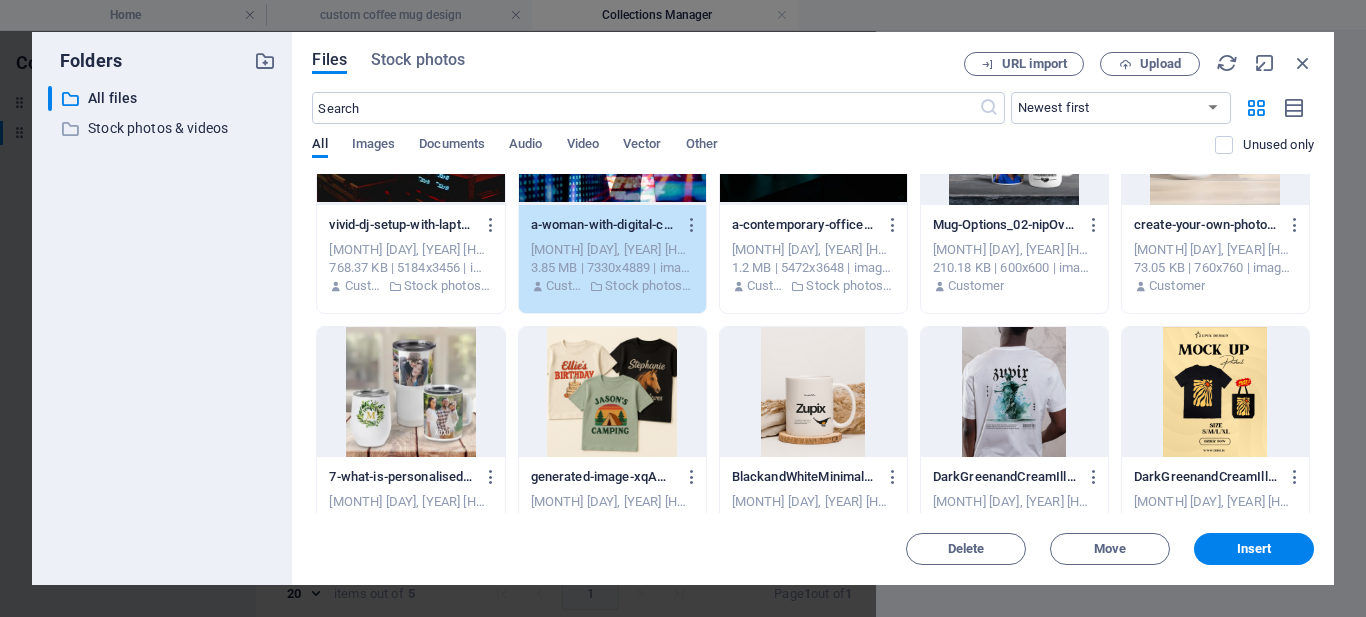 scroll, scrollTop: 0, scrollLeft: 0, axis: both 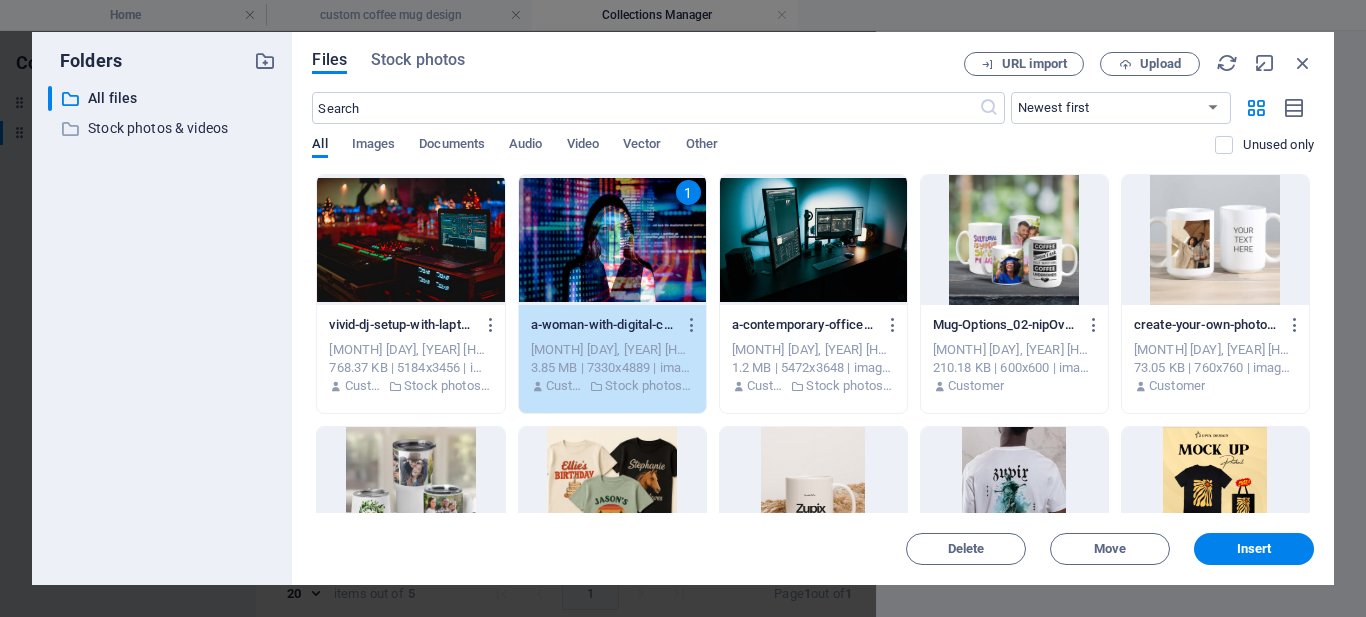 click at bounding box center [813, 492] 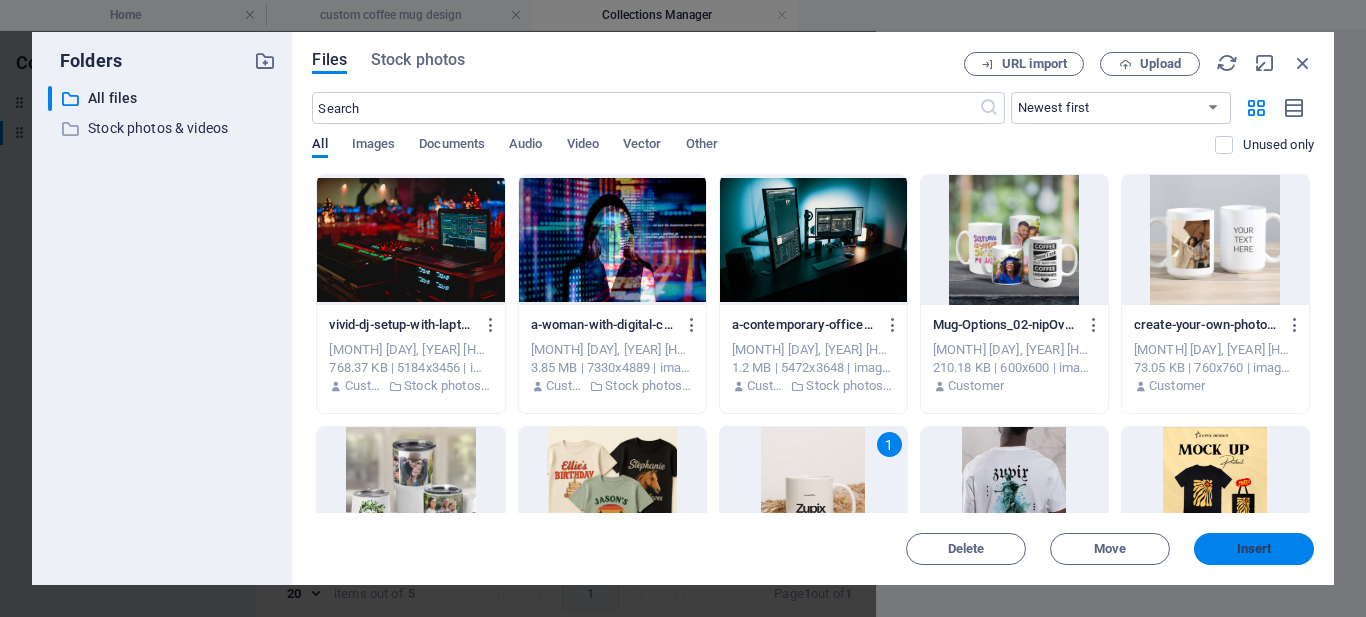 click on "Insert" at bounding box center (1254, 549) 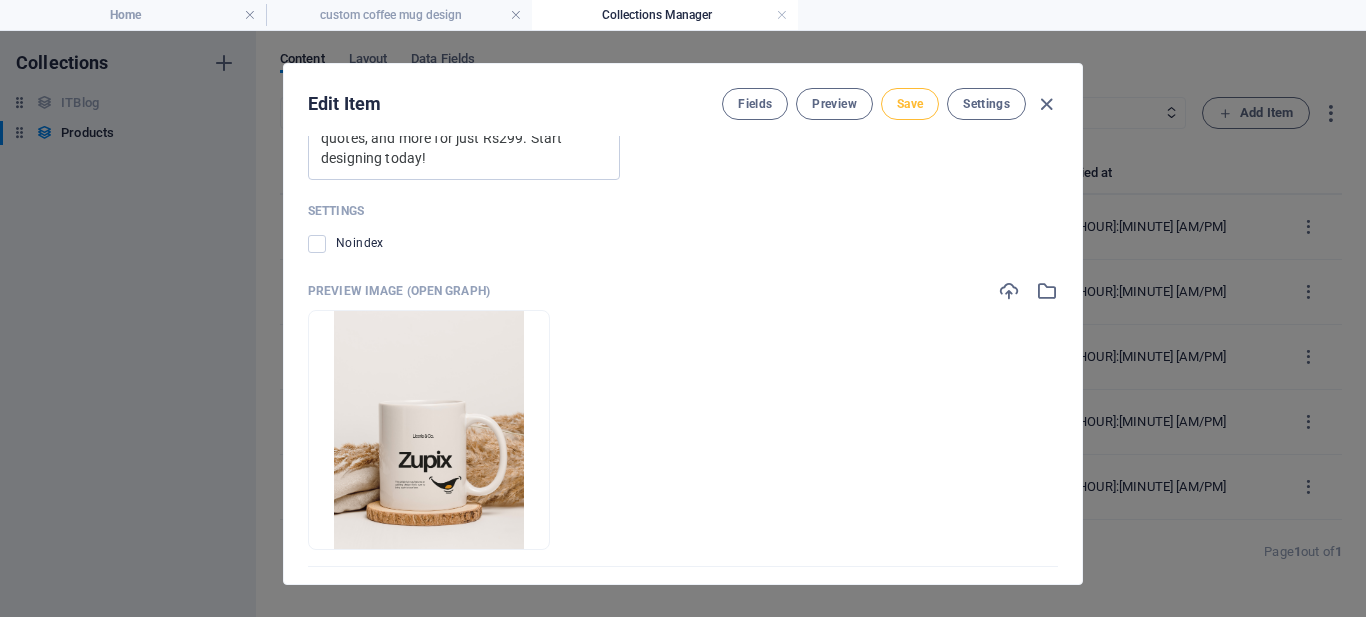 click on "Save" at bounding box center [910, 104] 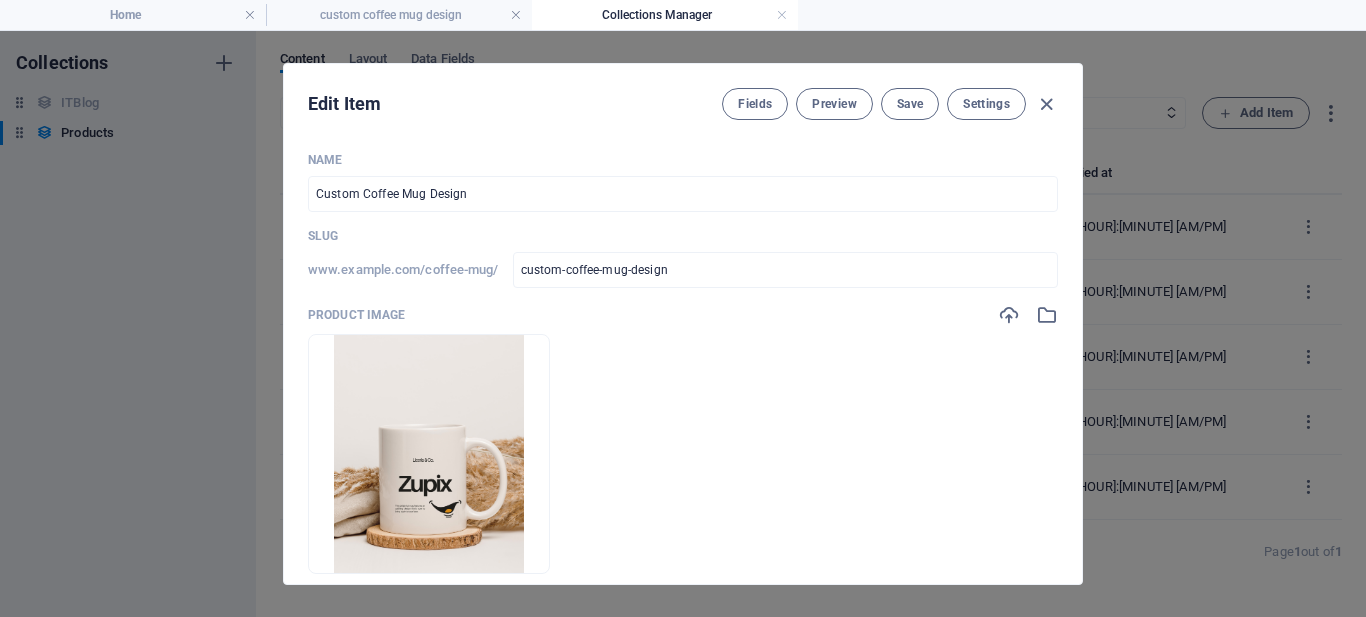 scroll, scrollTop: 0, scrollLeft: 0, axis: both 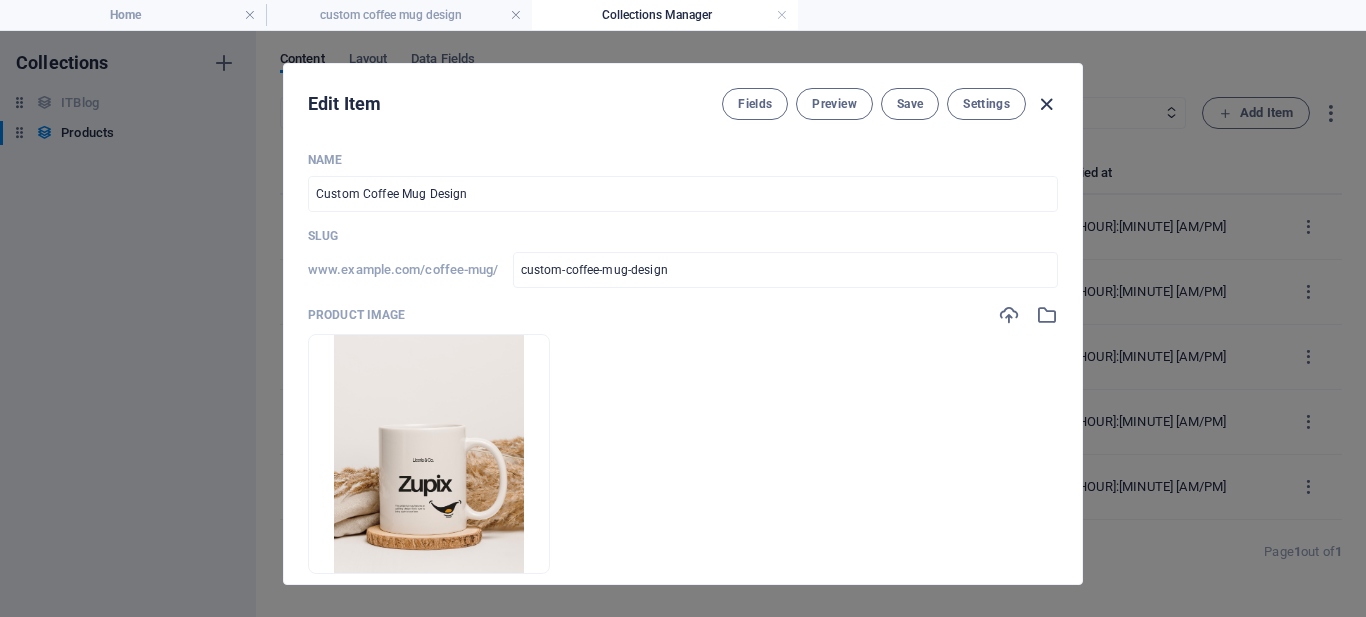 click at bounding box center [1046, 104] 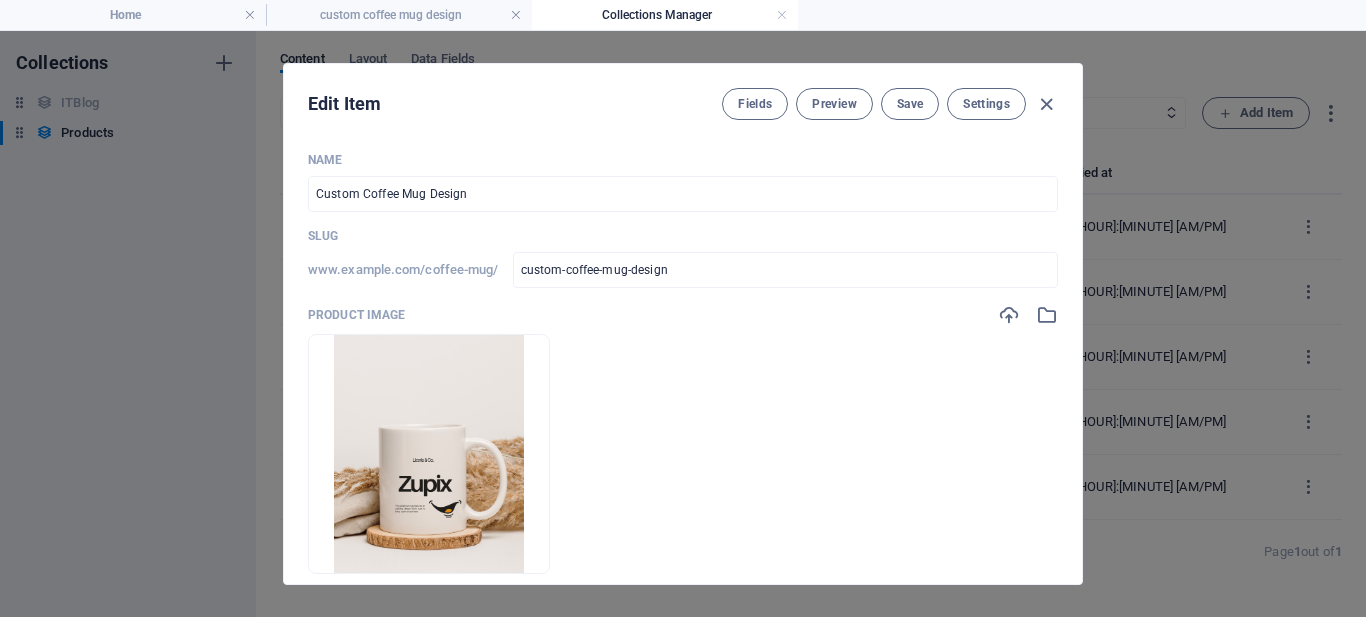 type 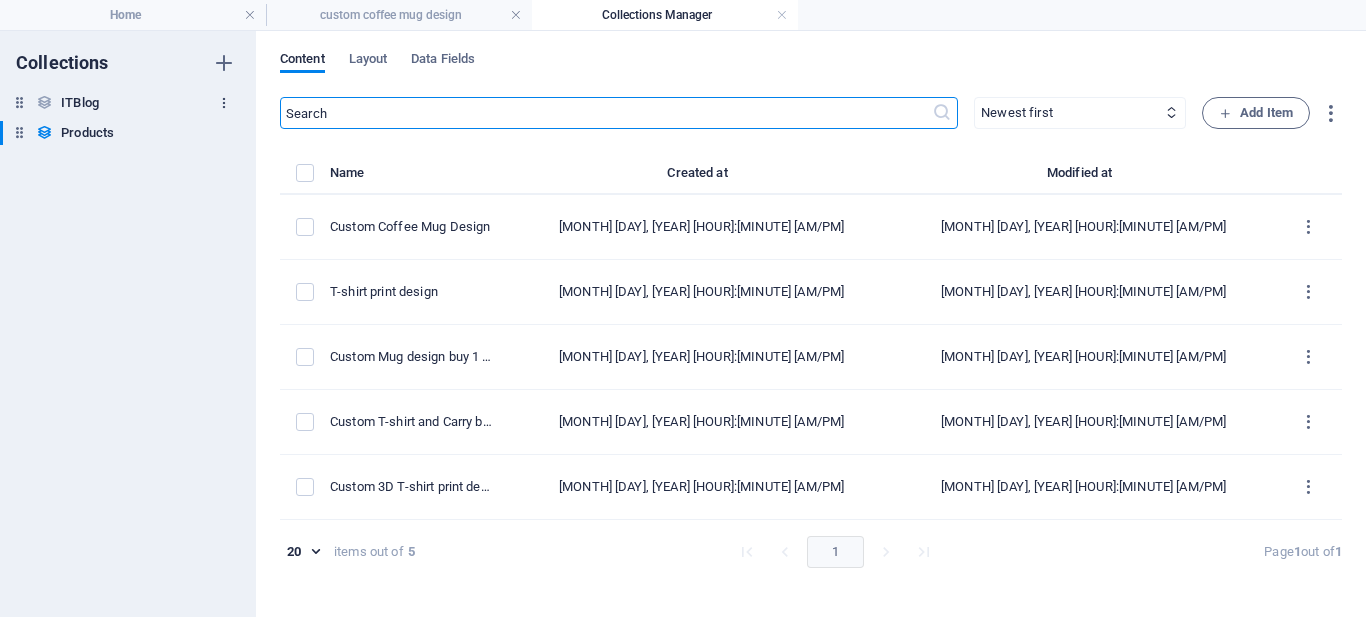 click at bounding box center [224, 103] 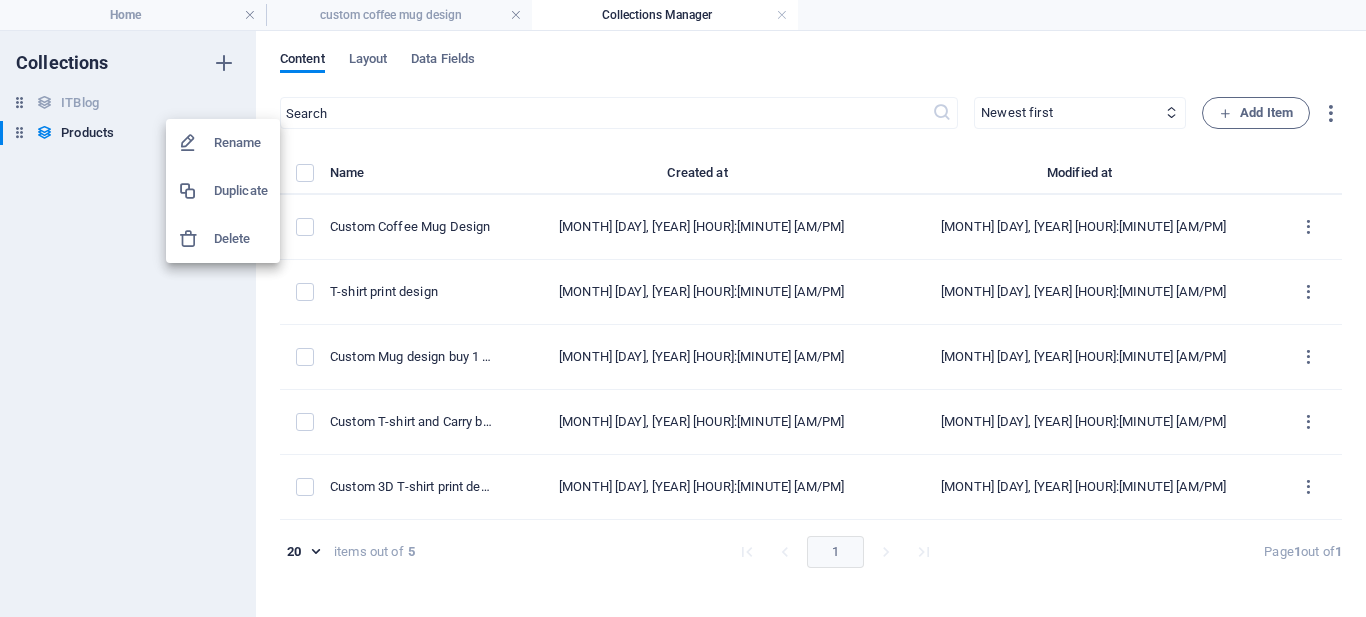 click at bounding box center (683, 308) 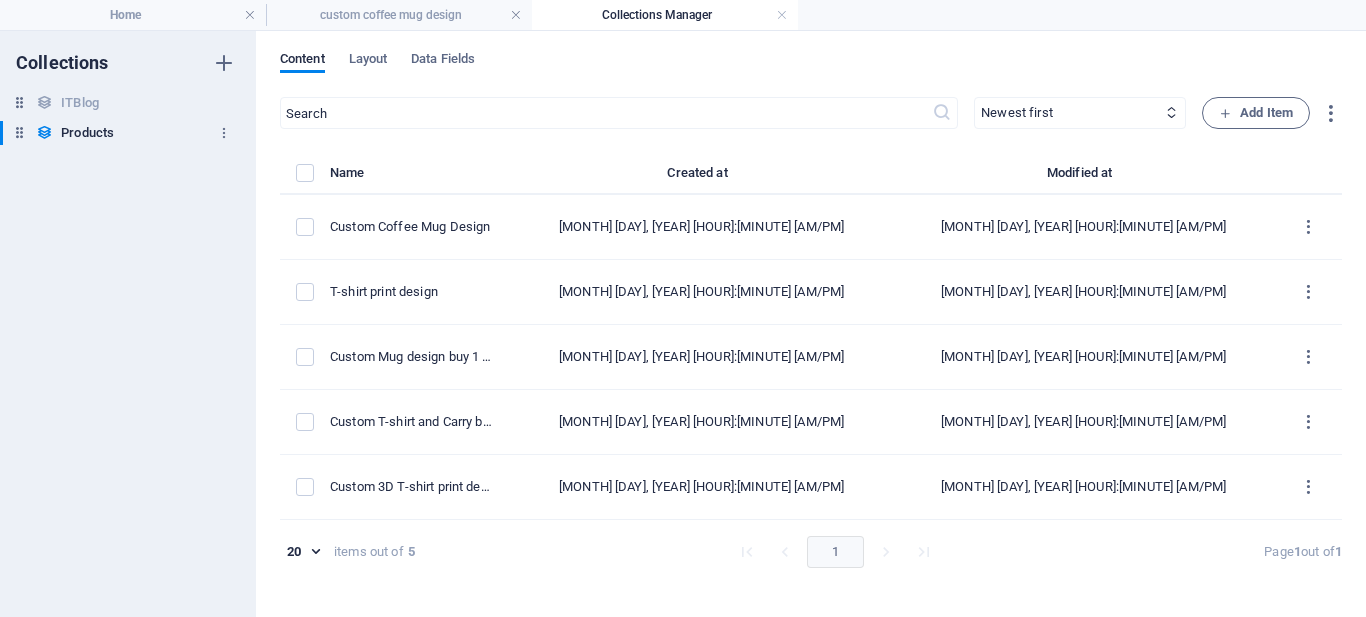 click on "Products" at bounding box center (87, 133) 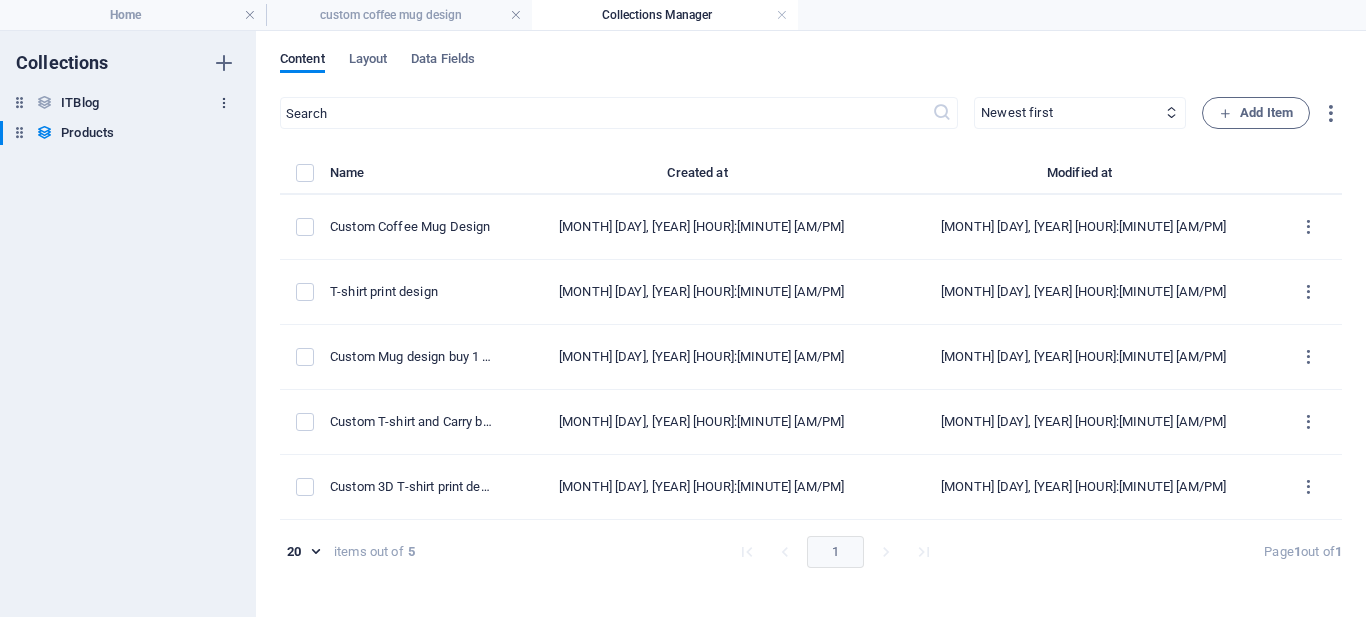 click at bounding box center [224, 103] 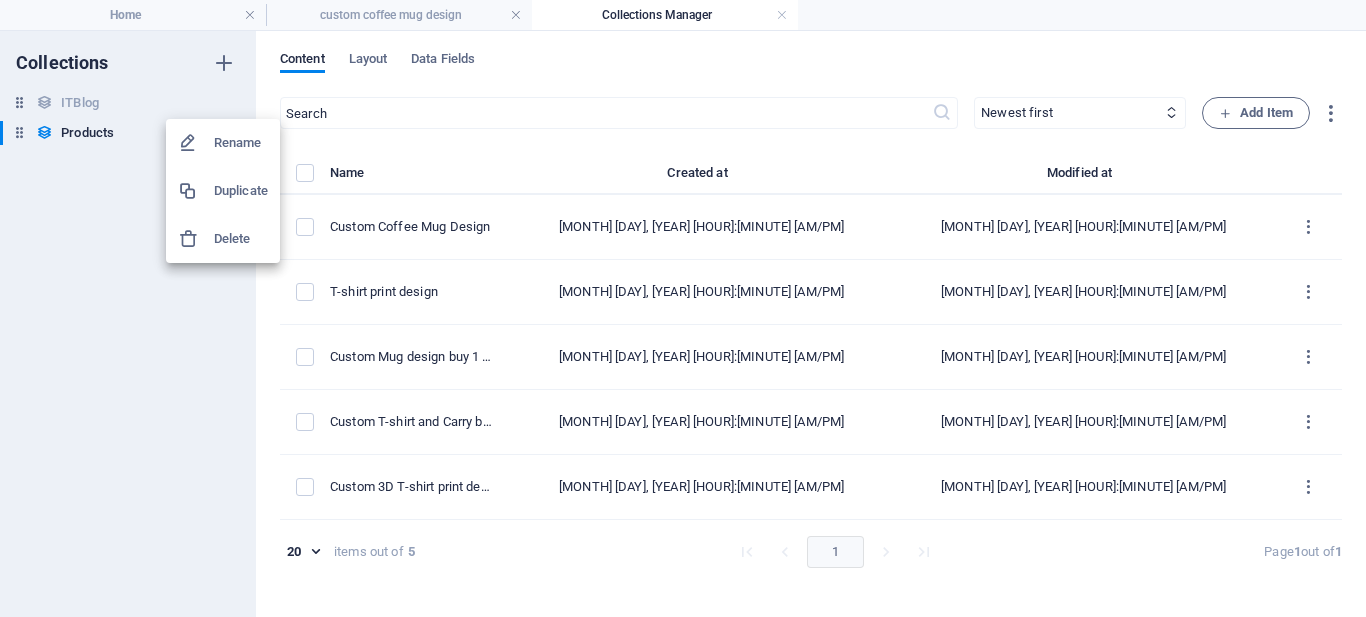 click on "Delete" at bounding box center (241, 239) 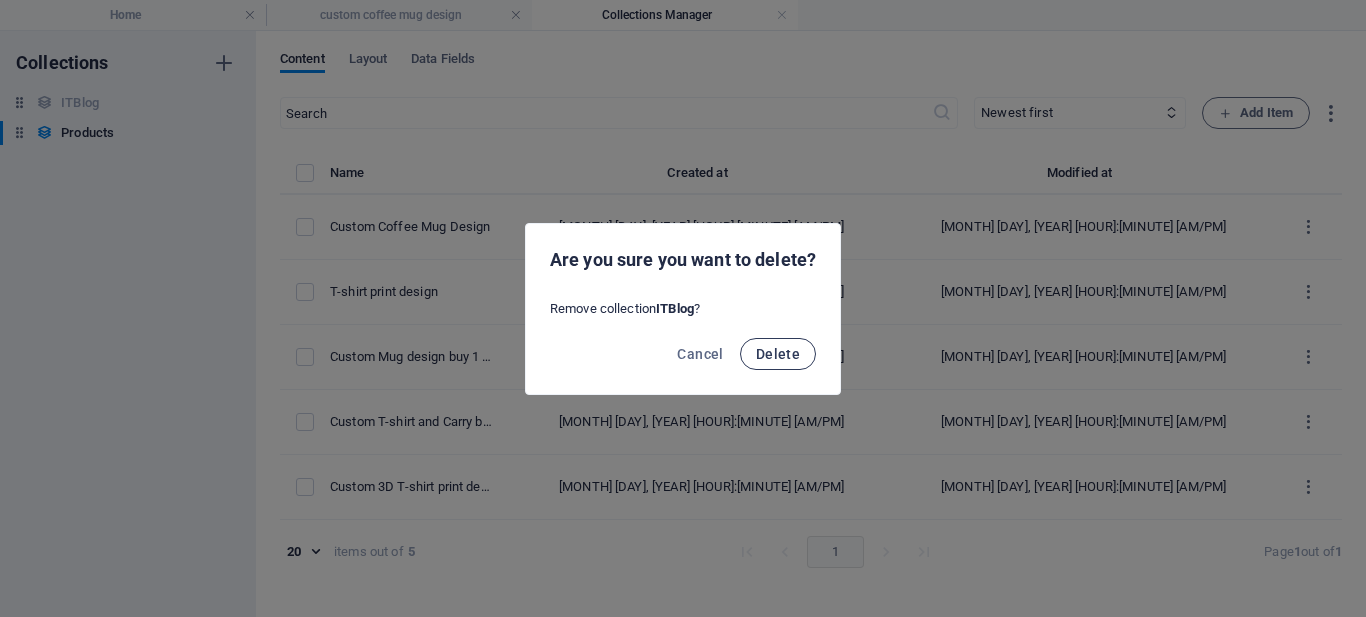 click on "Delete" at bounding box center [778, 354] 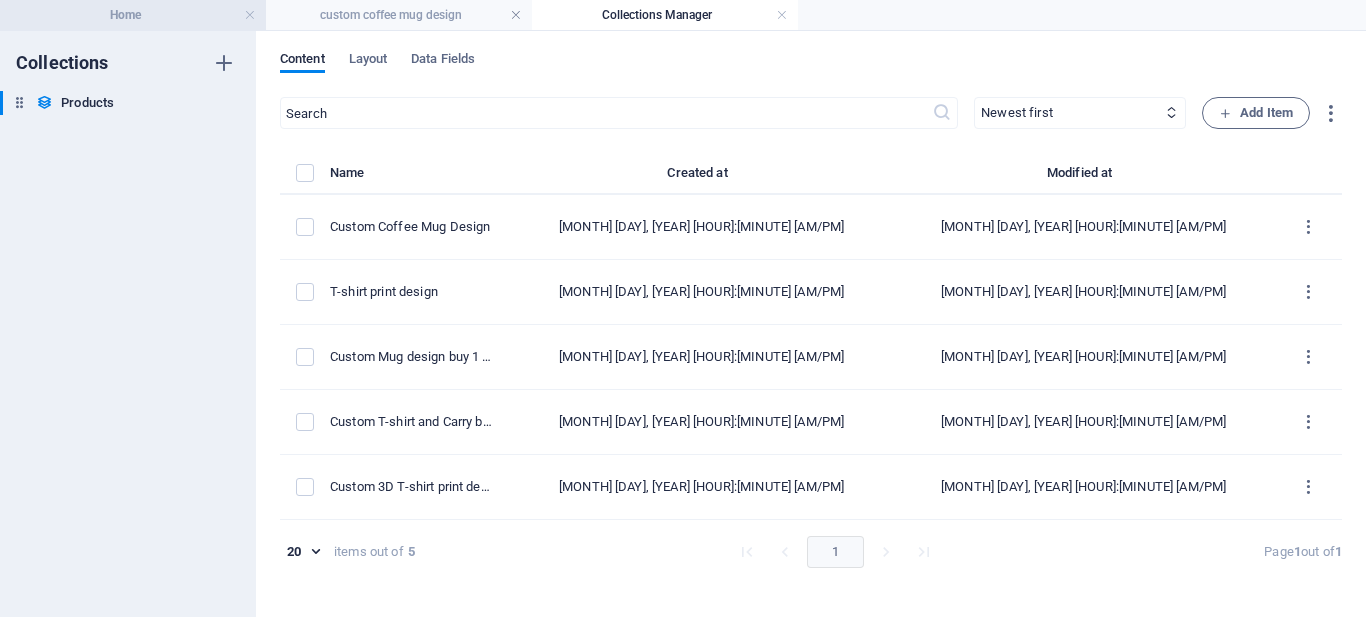 click on "Home" at bounding box center (133, 15) 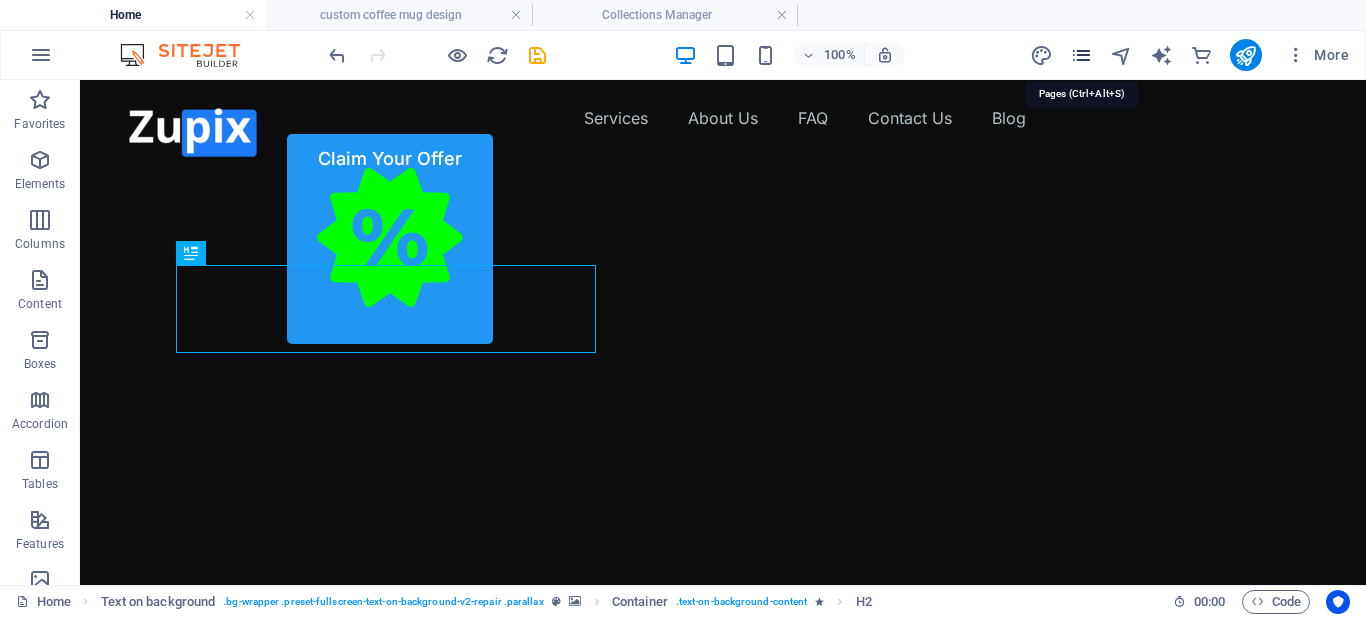 click at bounding box center [1081, 55] 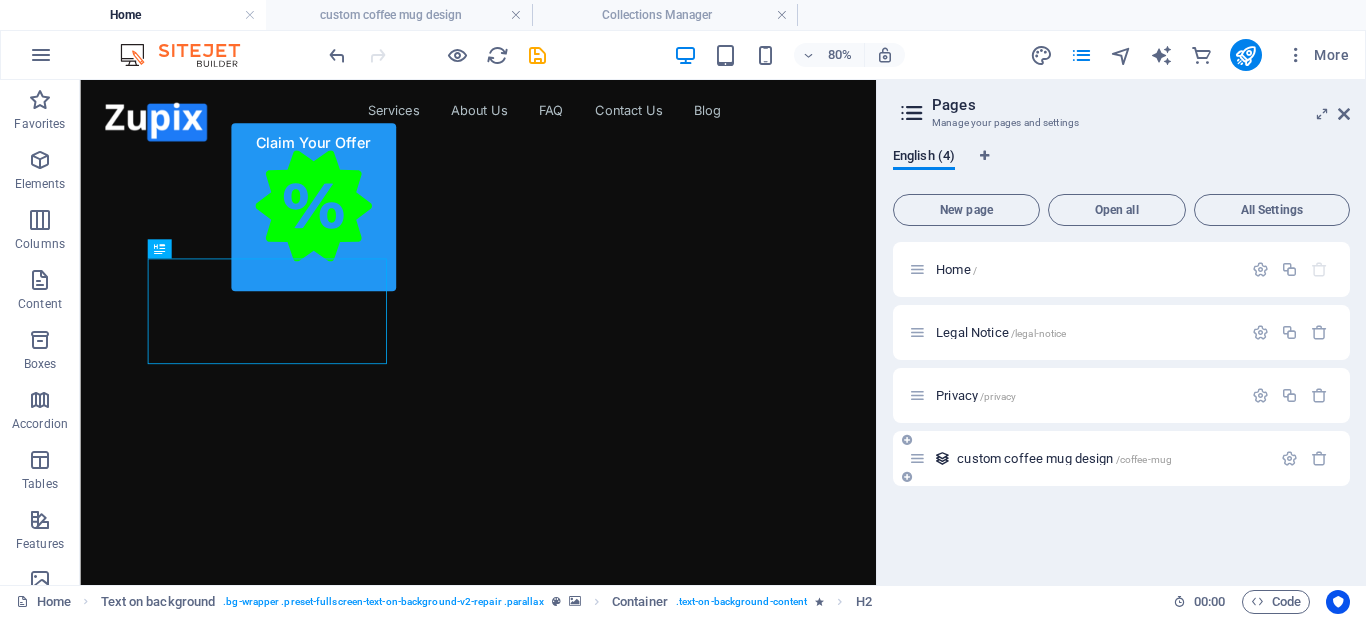 click on "custom coffee mug design /coffee-mug" at bounding box center [1111, 458] 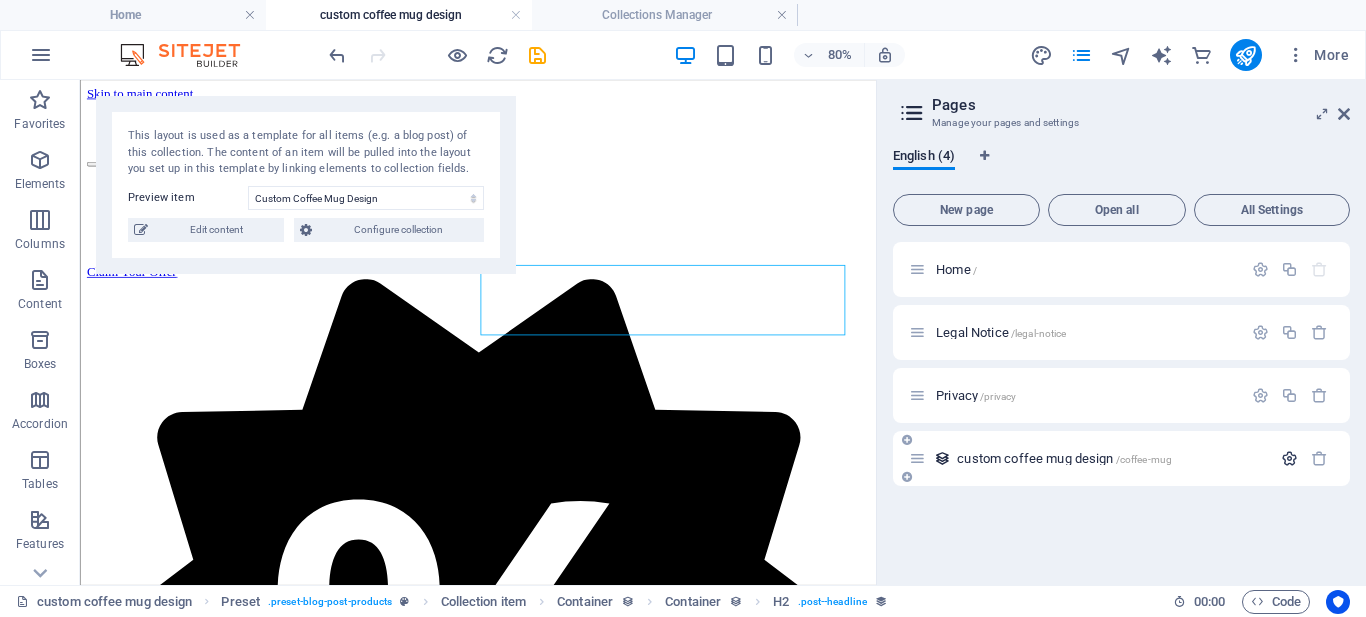 click at bounding box center [1289, 458] 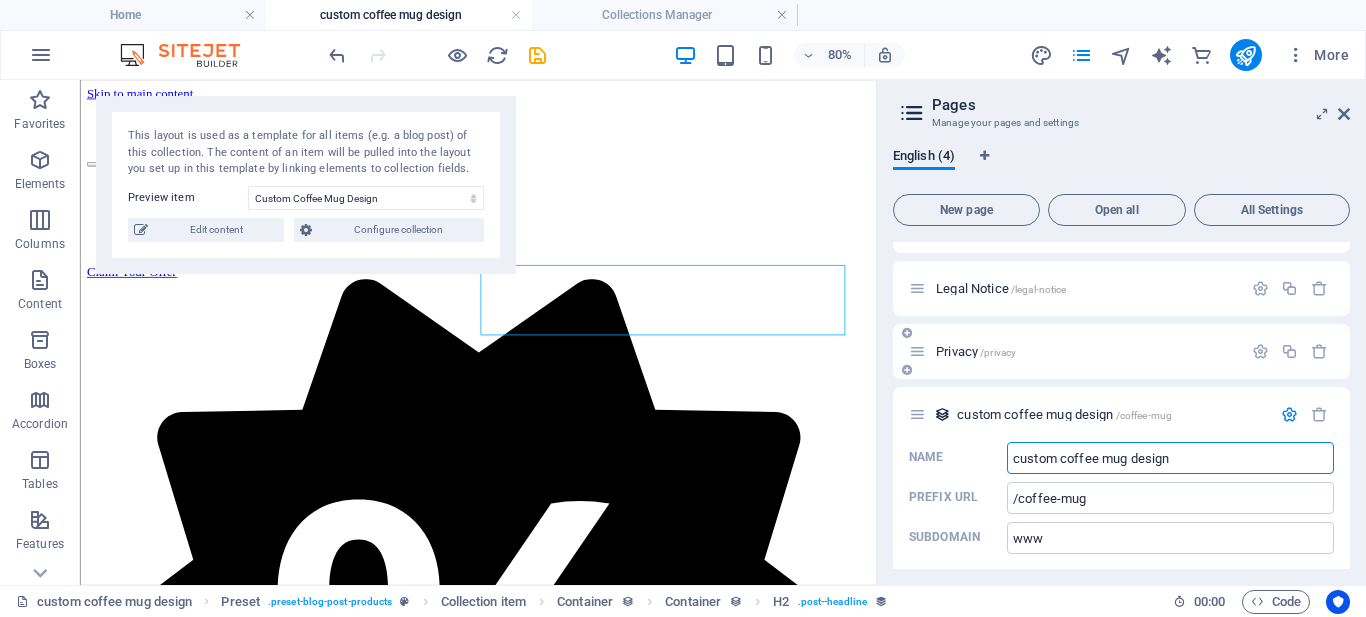 scroll, scrollTop: 61, scrollLeft: 0, axis: vertical 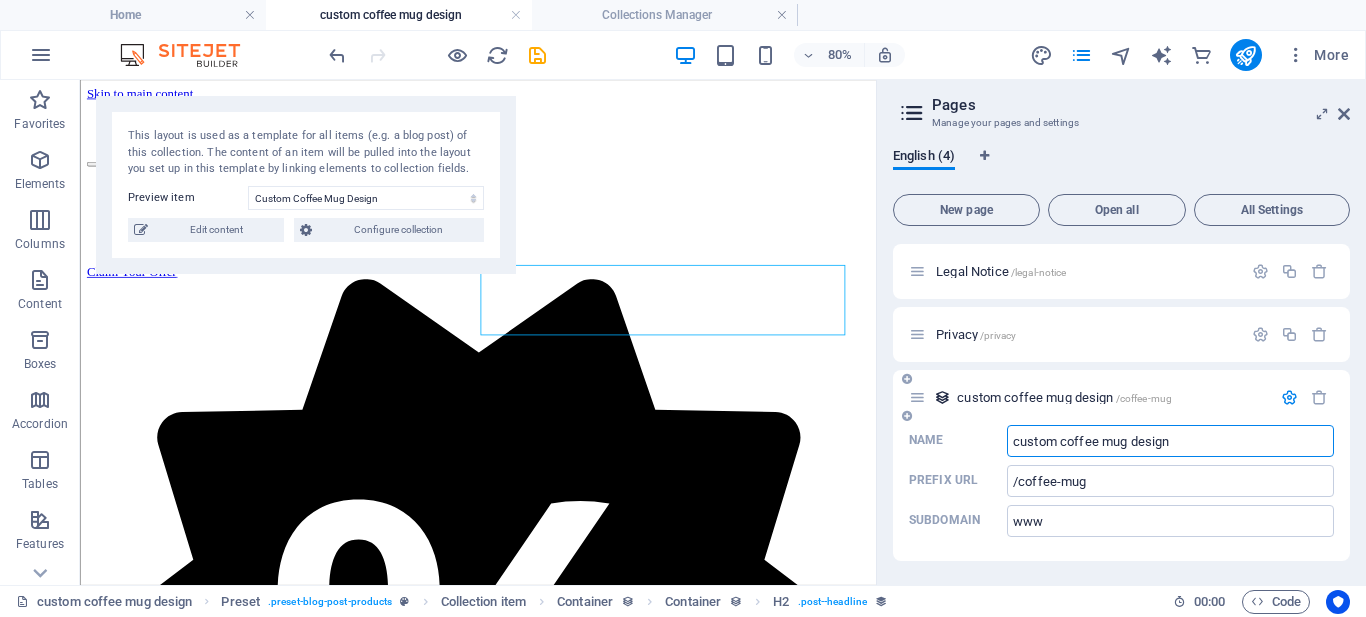 drag, startPoint x: 1215, startPoint y: 441, endPoint x: 978, endPoint y: 452, distance: 237.25514 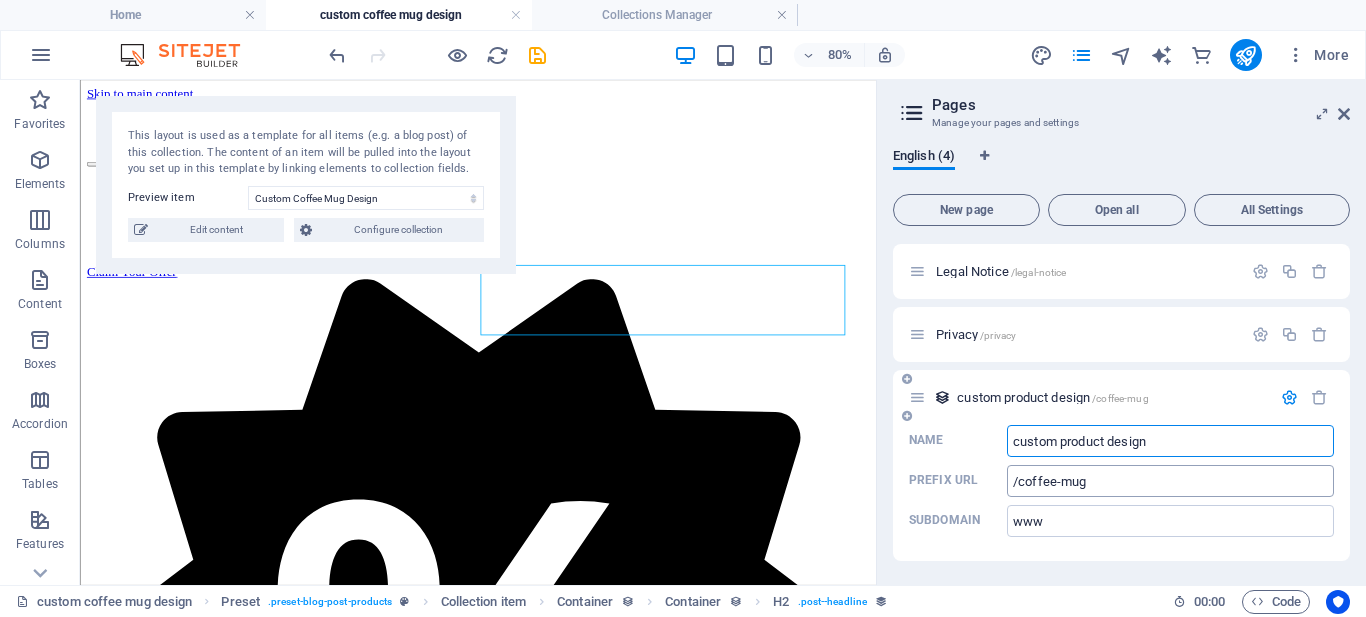 type on "custom product design" 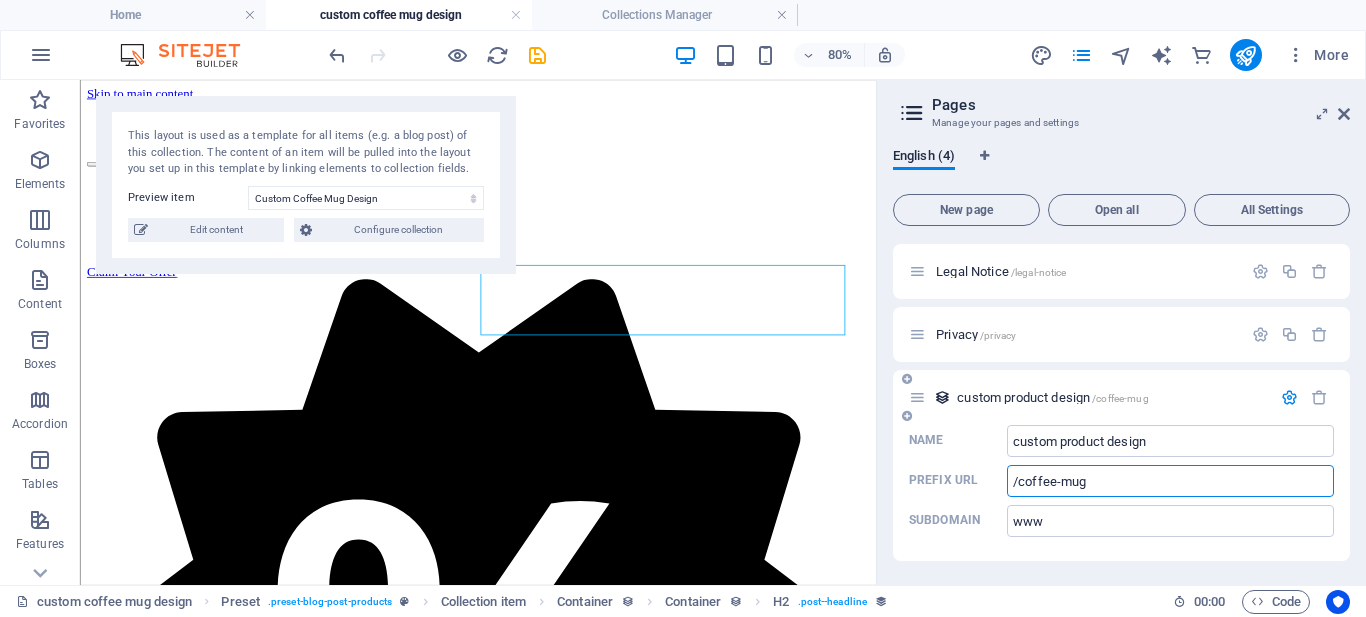click on "/coffee-mug" at bounding box center [1170, 481] 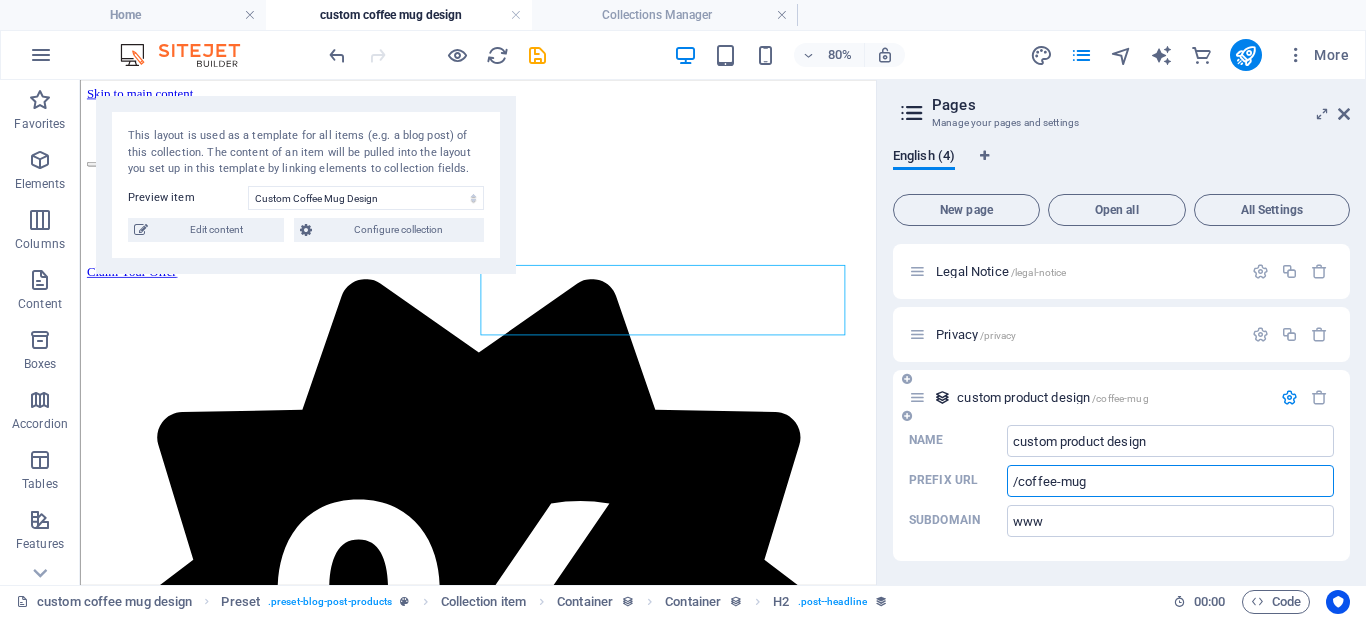 drag, startPoint x: 1085, startPoint y: 489, endPoint x: 1019, endPoint y: 484, distance: 66.189125 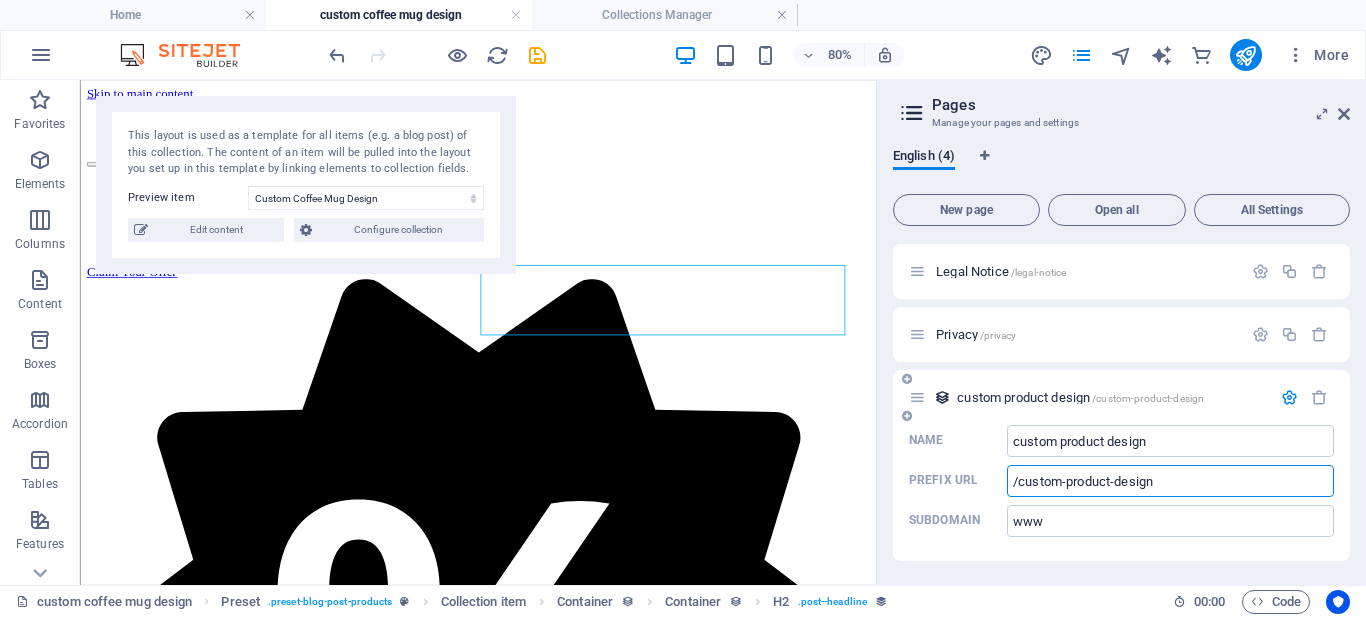 type on "/custom-product-design" 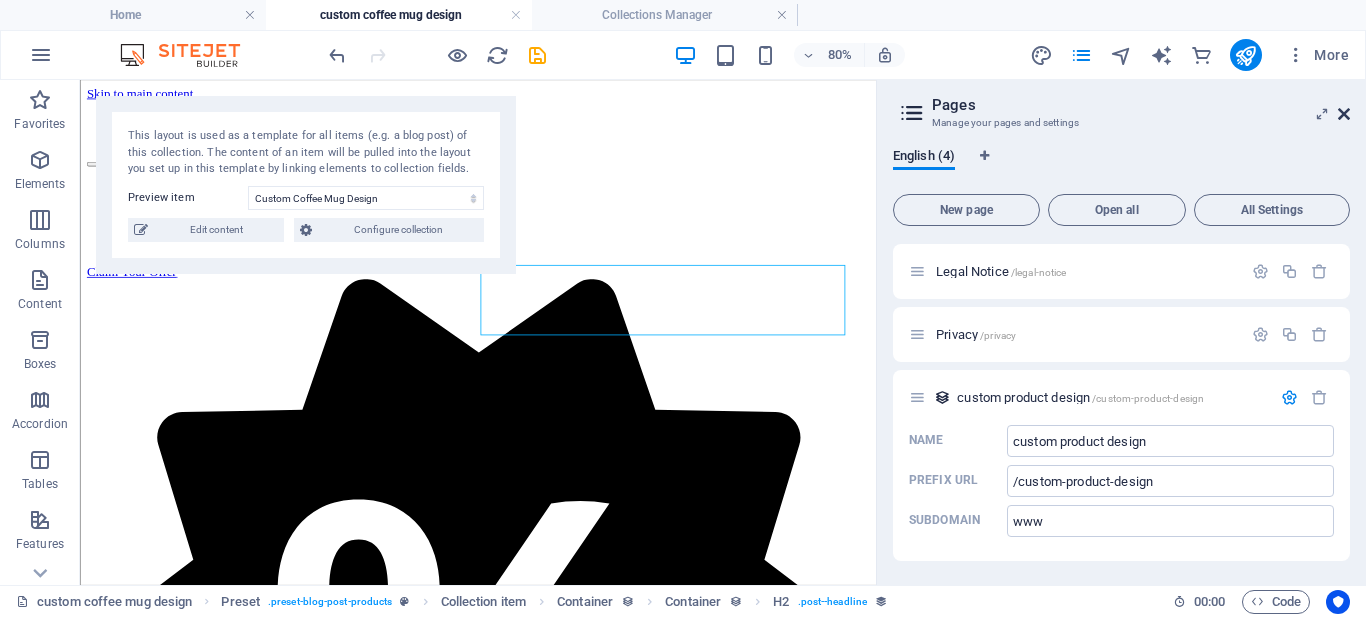 click at bounding box center (1344, 114) 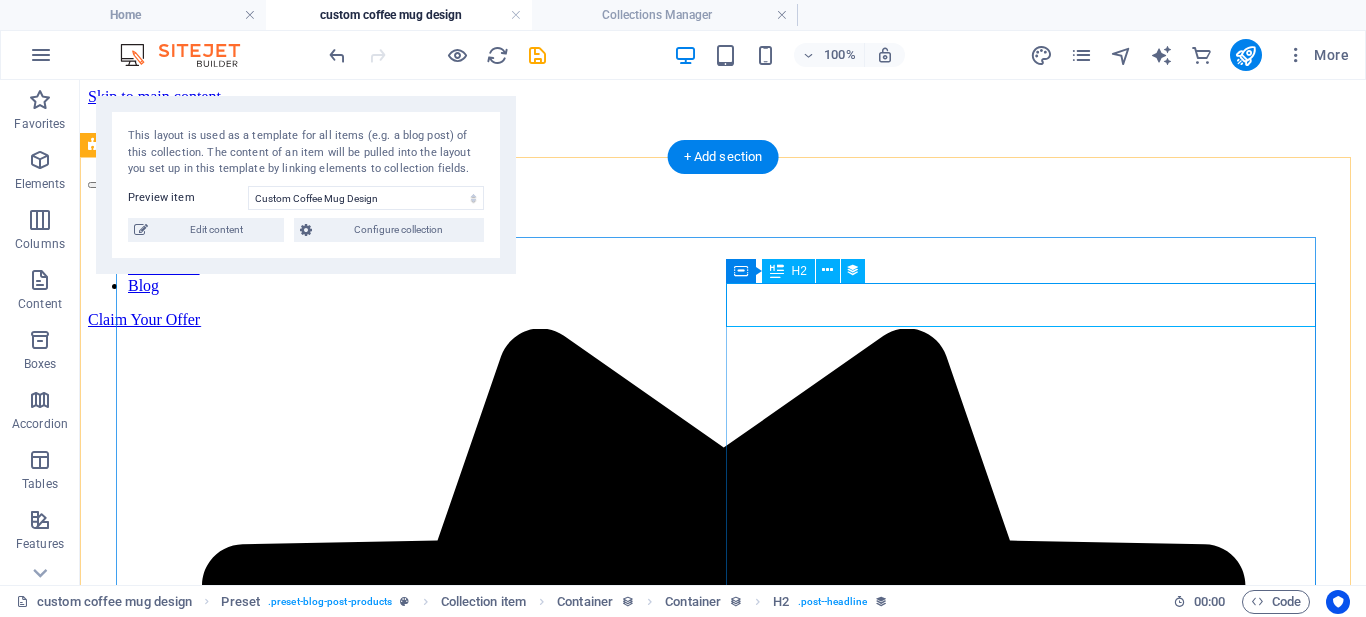 scroll, scrollTop: 100, scrollLeft: 0, axis: vertical 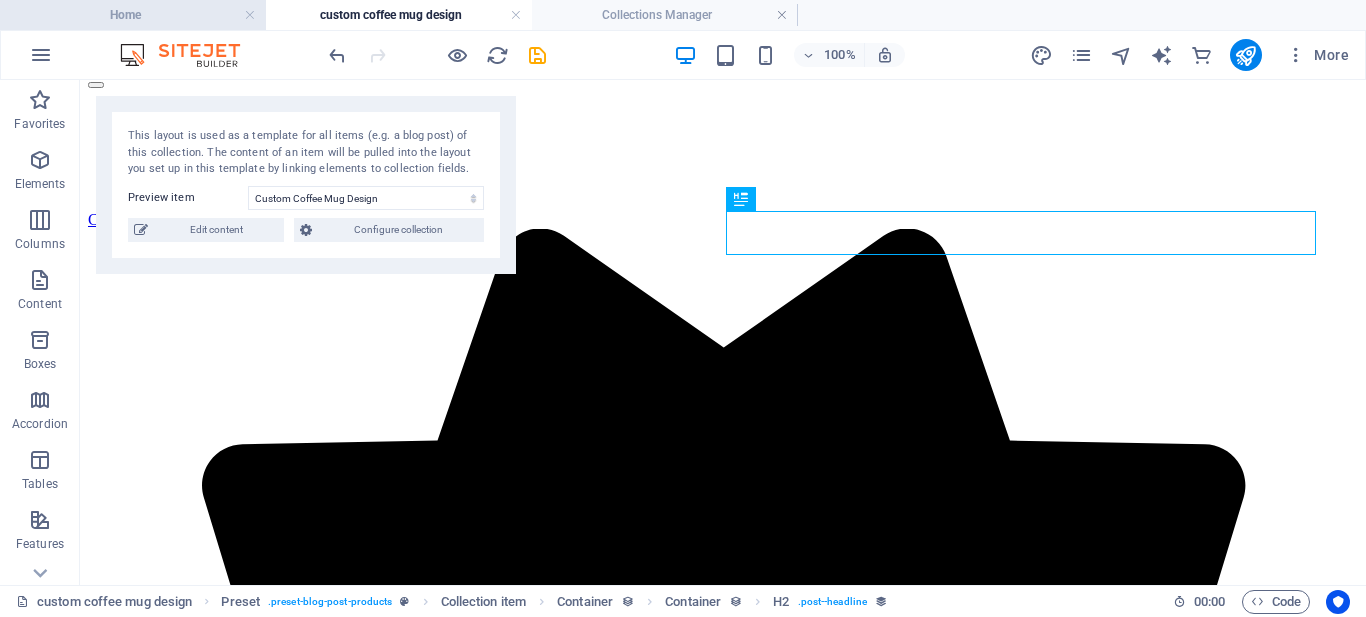 click on "Home" at bounding box center (133, 15) 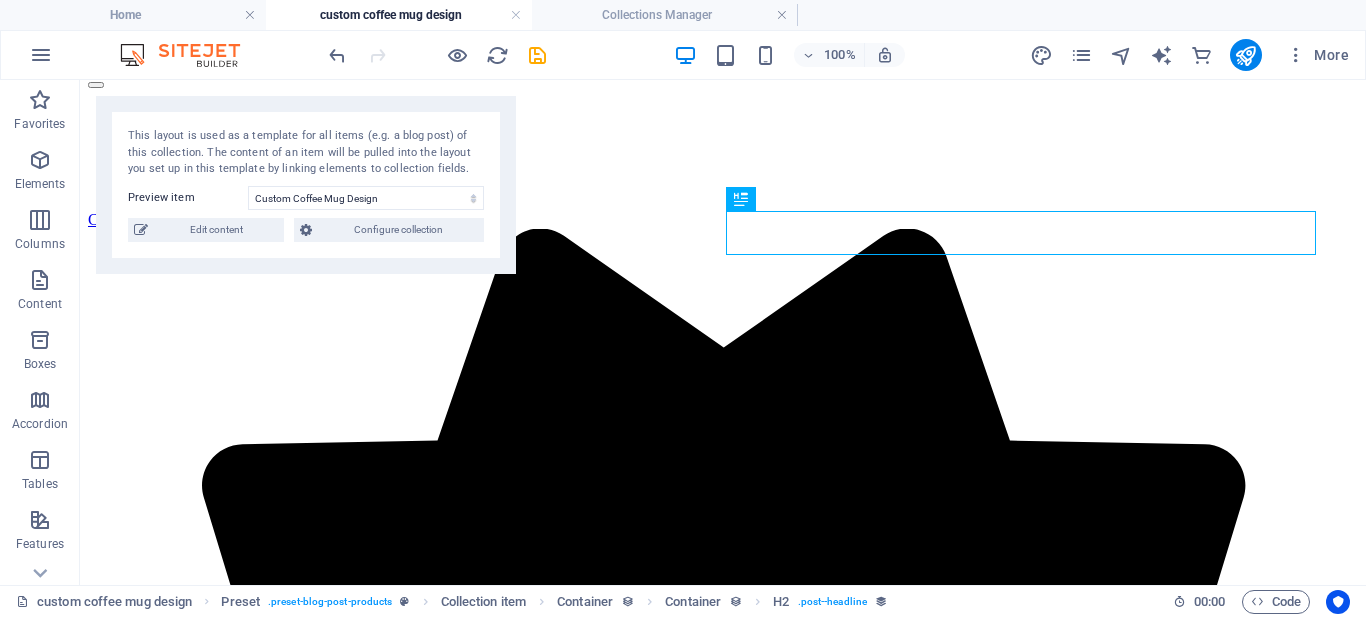 scroll, scrollTop: 0, scrollLeft: 0, axis: both 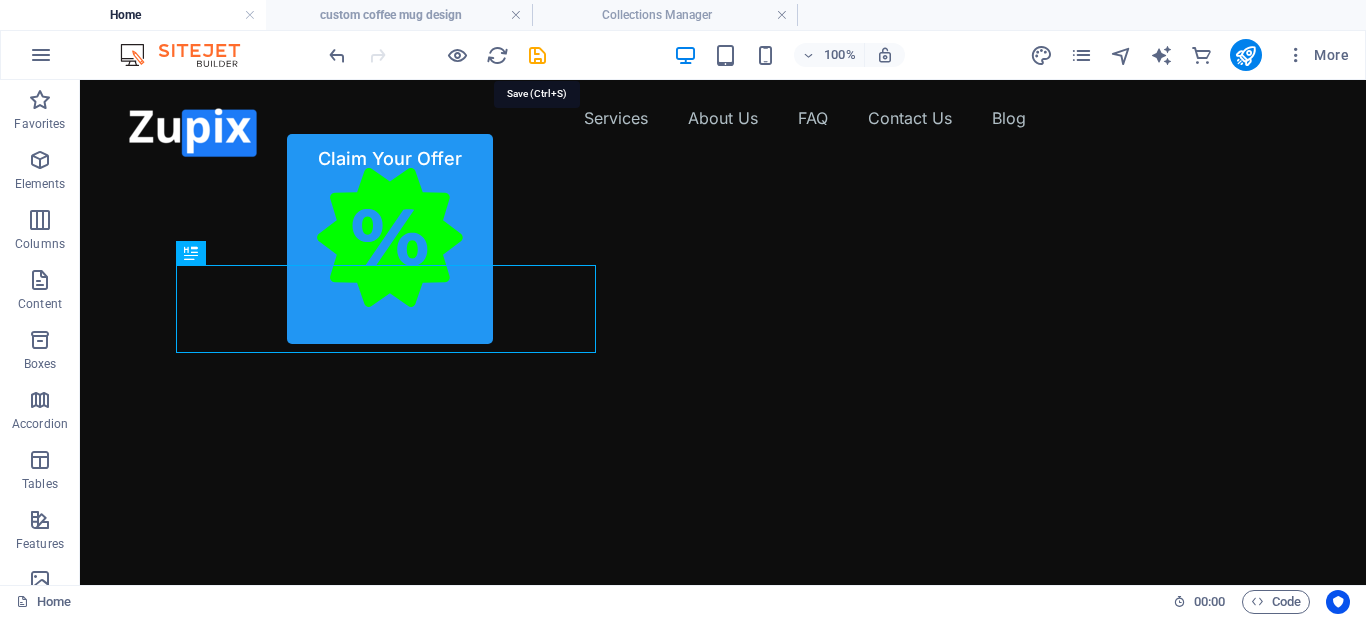 drag, startPoint x: 541, startPoint y: 55, endPoint x: 614, endPoint y: 78, distance: 76.537575 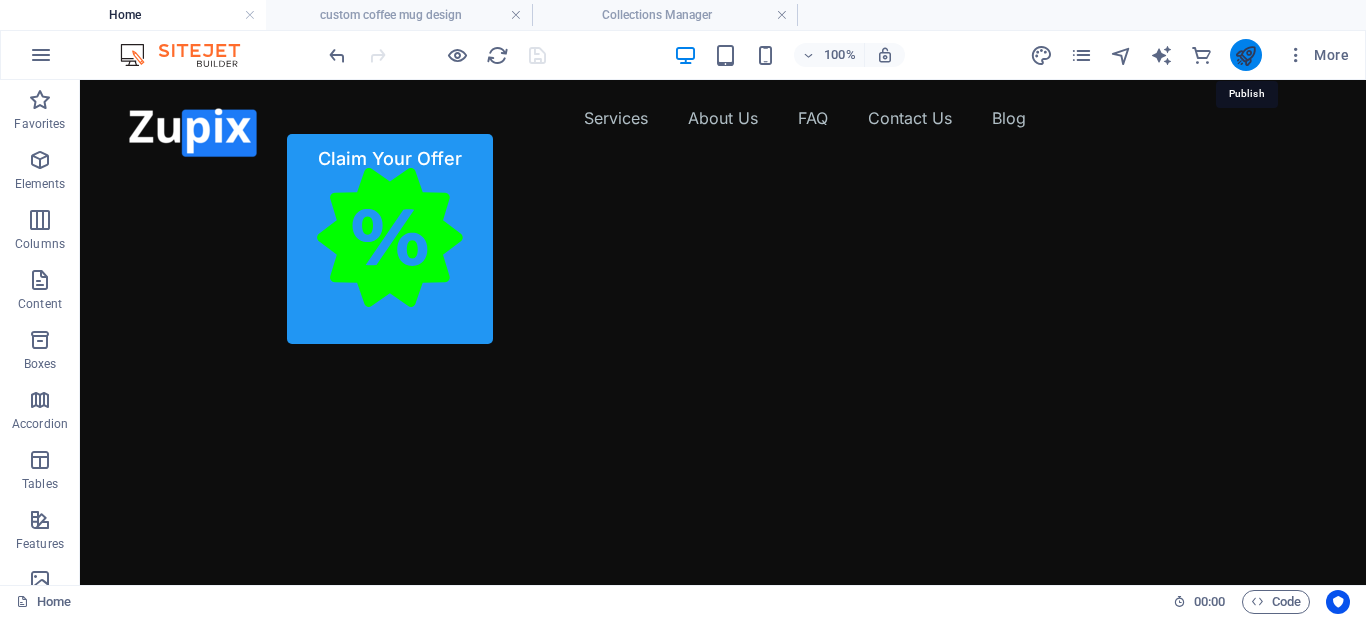 click at bounding box center [1245, 55] 